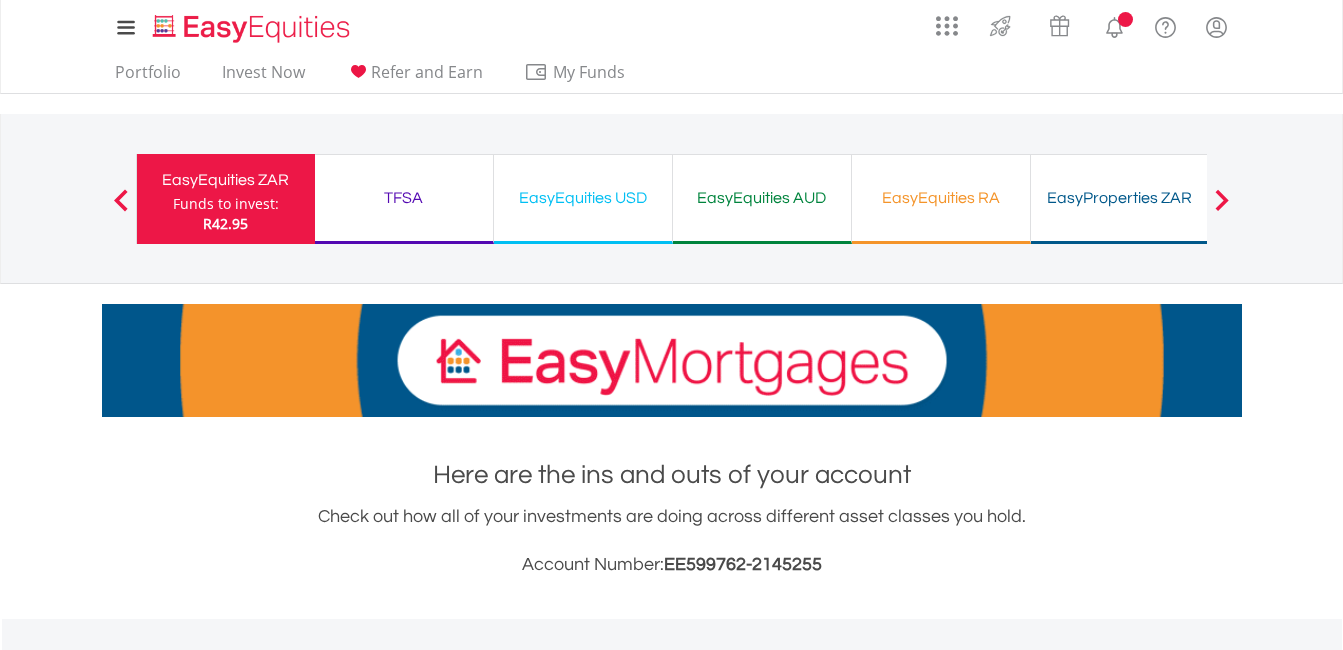 scroll, scrollTop: 0, scrollLeft: 0, axis: both 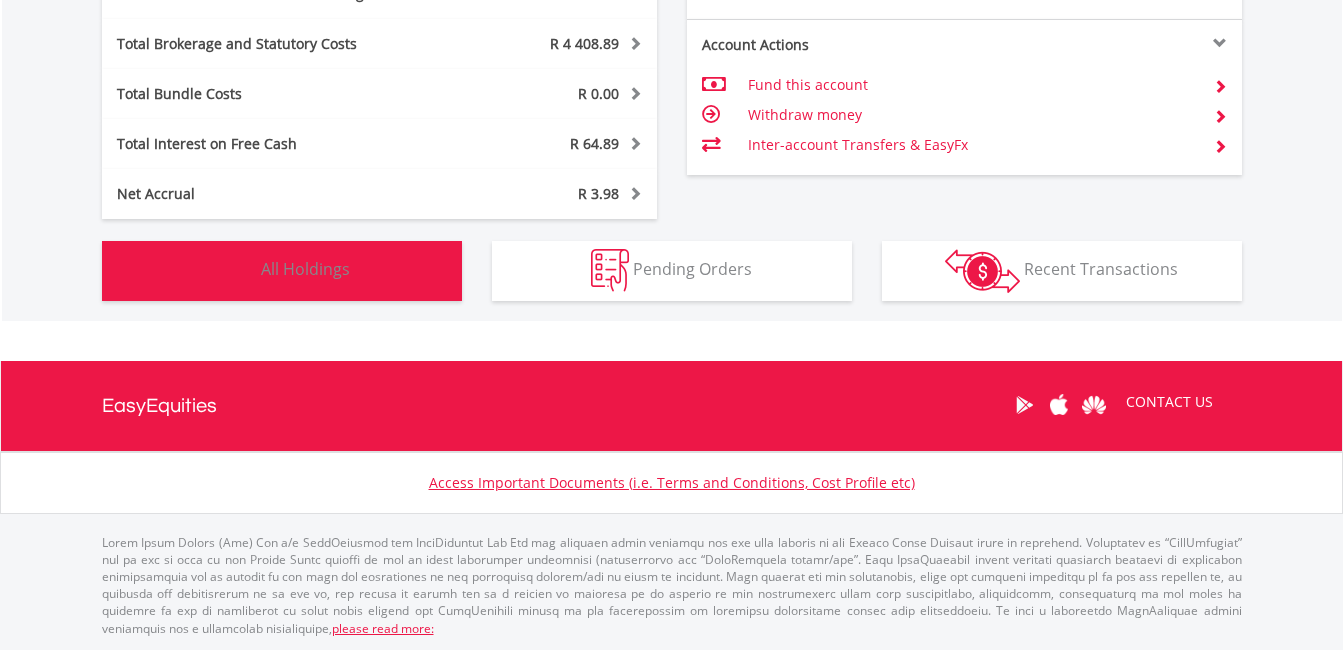click on "Holdings
All Holdings" at bounding box center (282, 271) 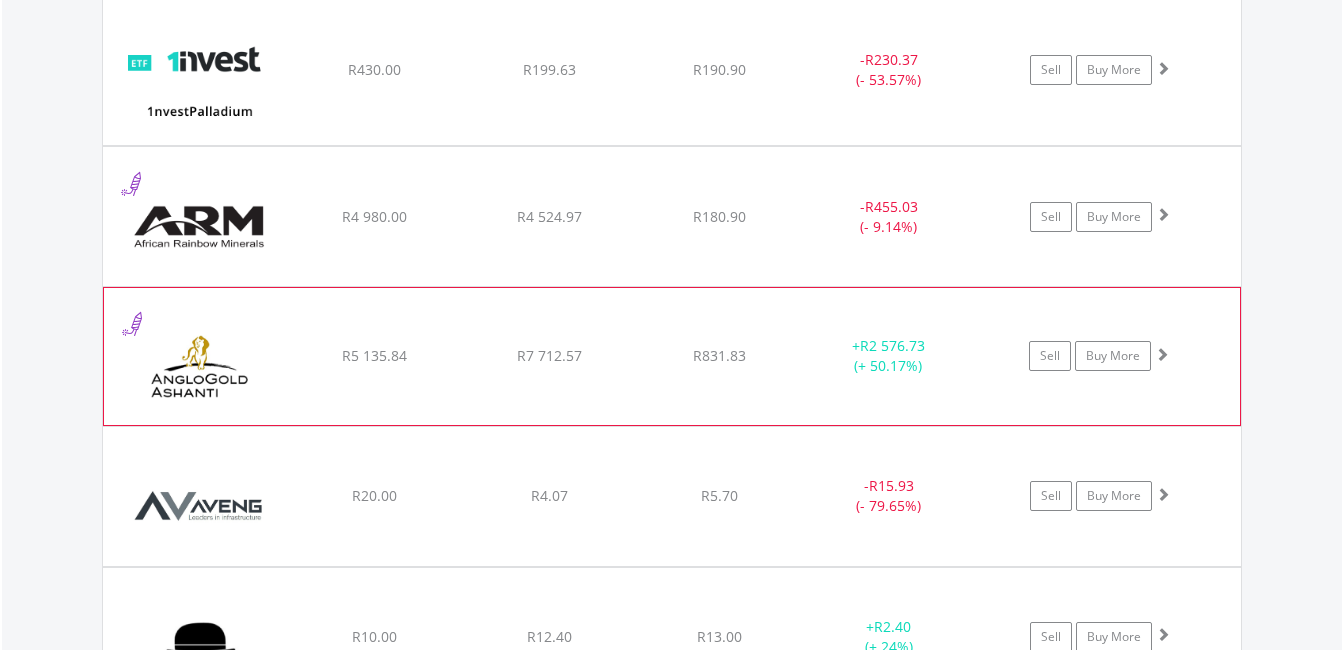 scroll, scrollTop: 1665, scrollLeft: 0, axis: vertical 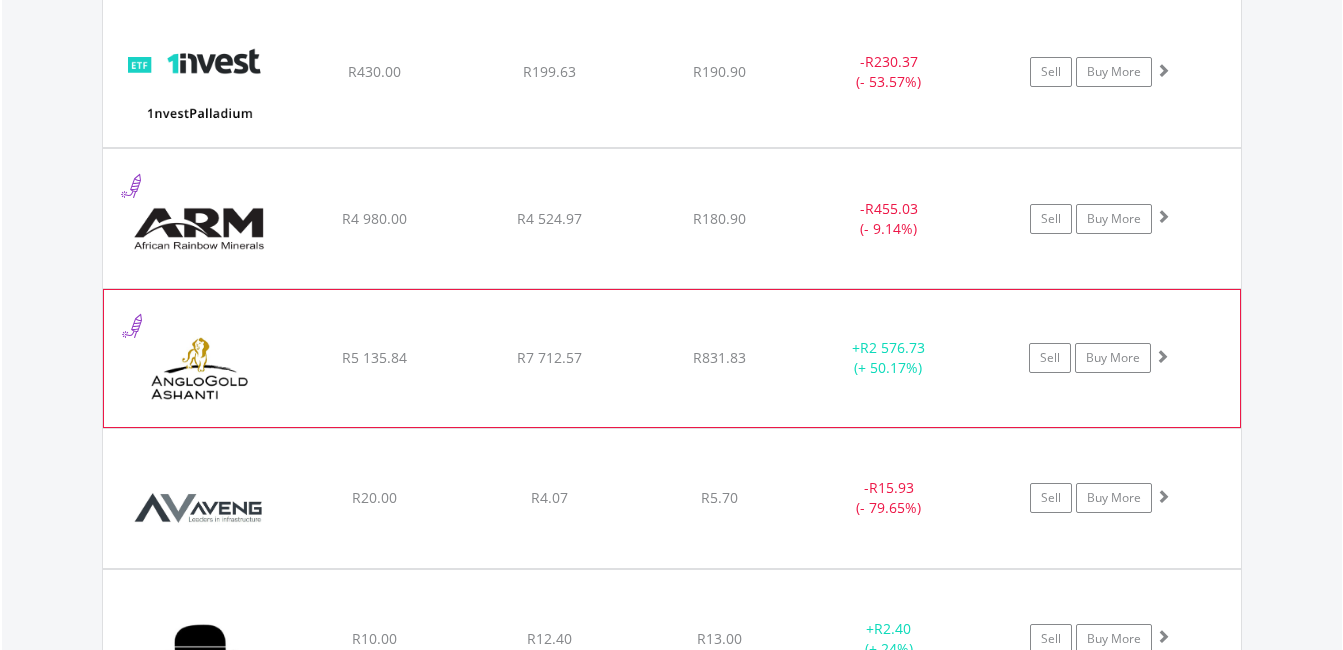 click on "﻿
Anglogold Ashanti PLC
R5 135.84
R7 712.57
R831.83
+  R2 576.73 (+ 50.17%)
Sell
Buy More" at bounding box center (672, 72) 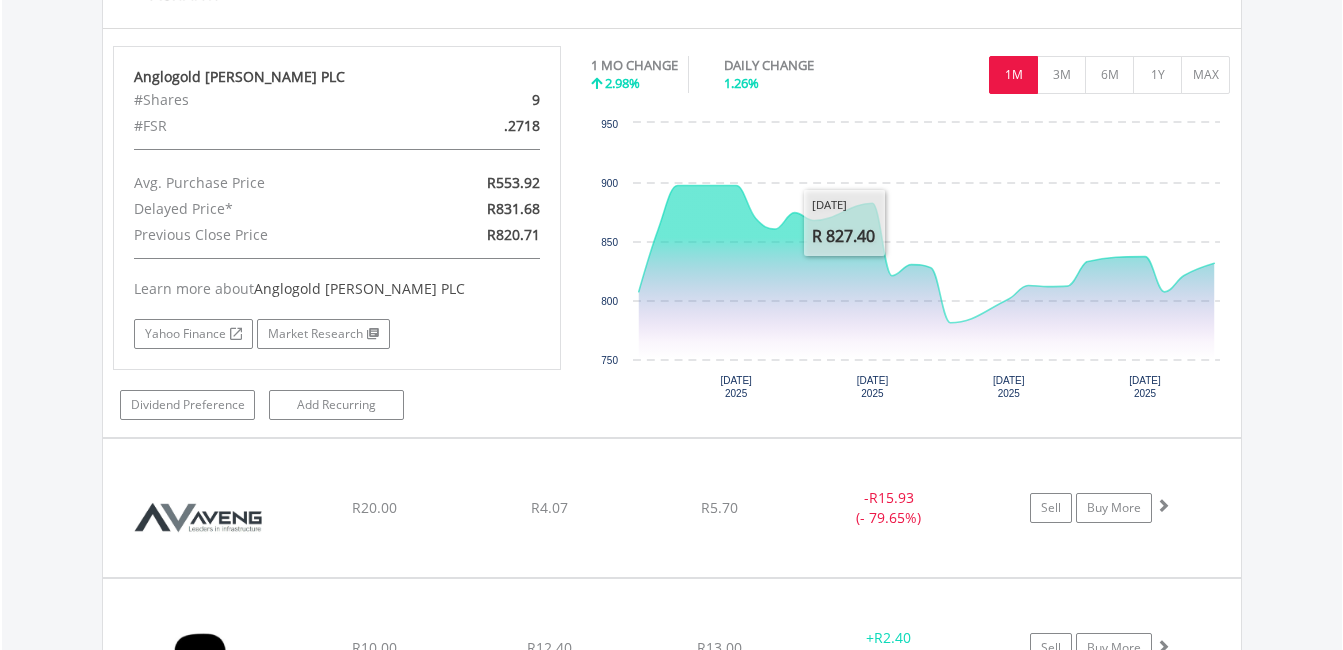 scroll, scrollTop: 2066, scrollLeft: 0, axis: vertical 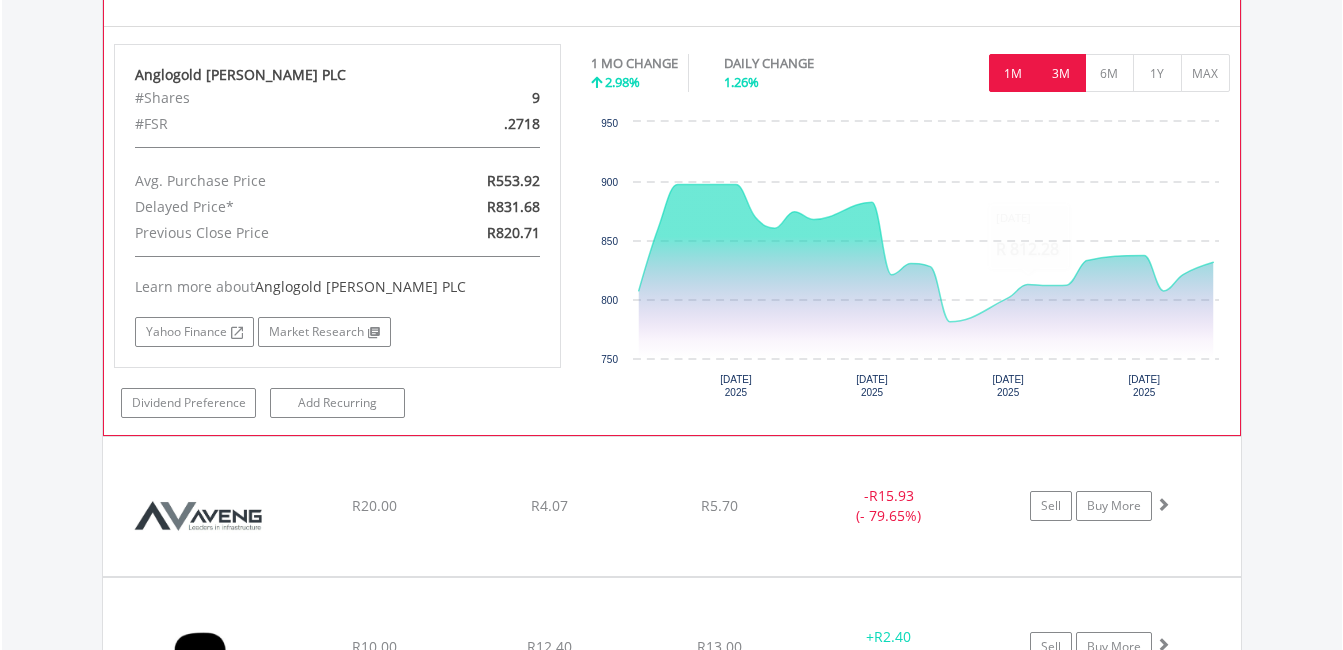 click on "3M" at bounding box center [1061, 73] 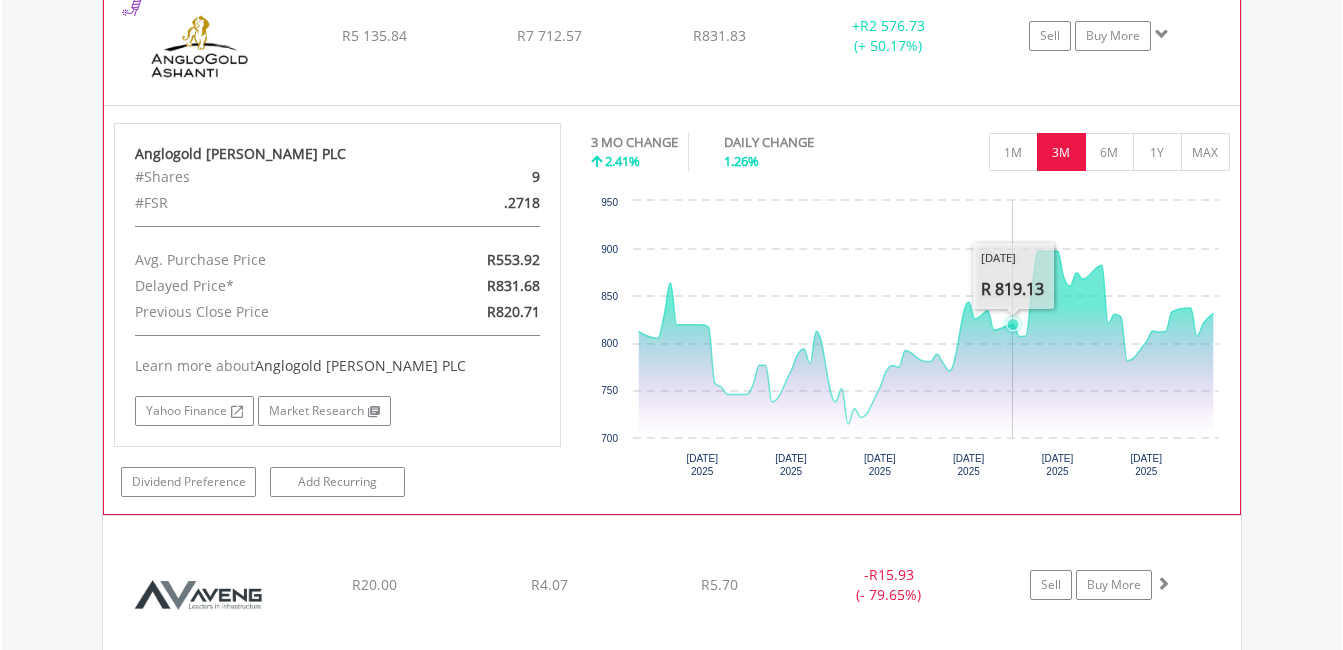 scroll, scrollTop: 1866, scrollLeft: 0, axis: vertical 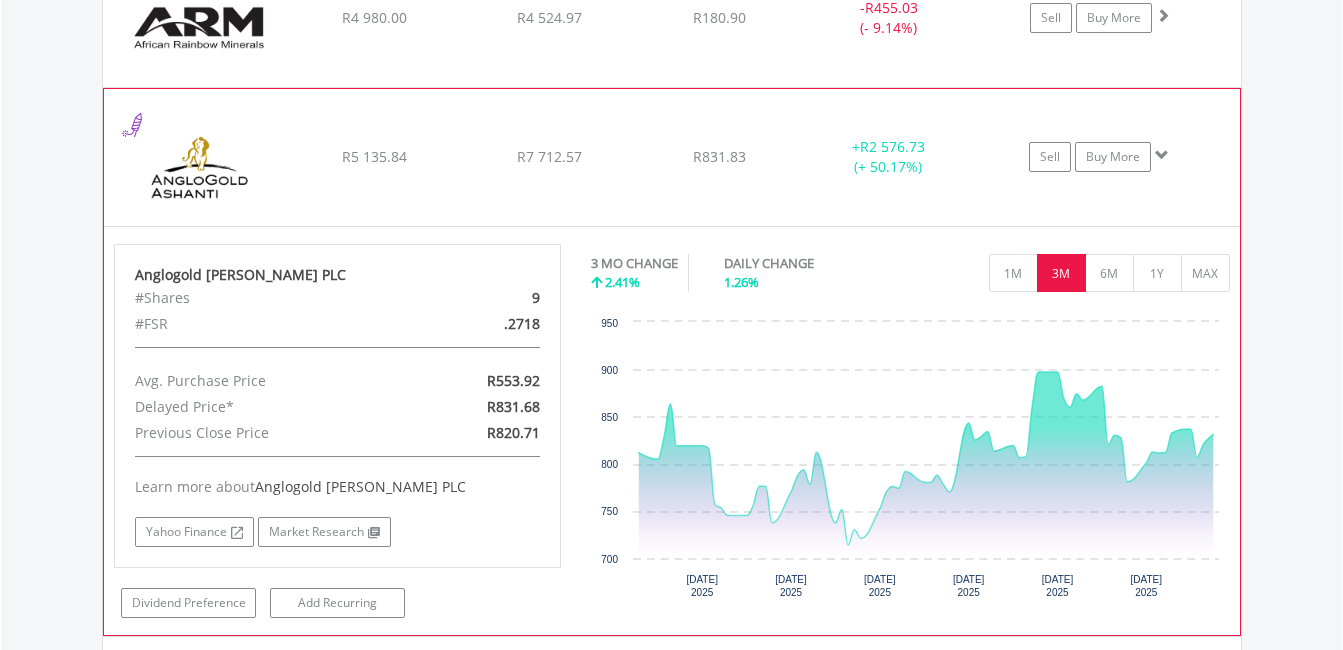 click on "﻿
Anglogold Ashanti PLC
R5 135.84
R7 712.57
R831.83
+  R2 576.73 (+ 50.17%)
Sell
Buy More" at bounding box center [672, -129] 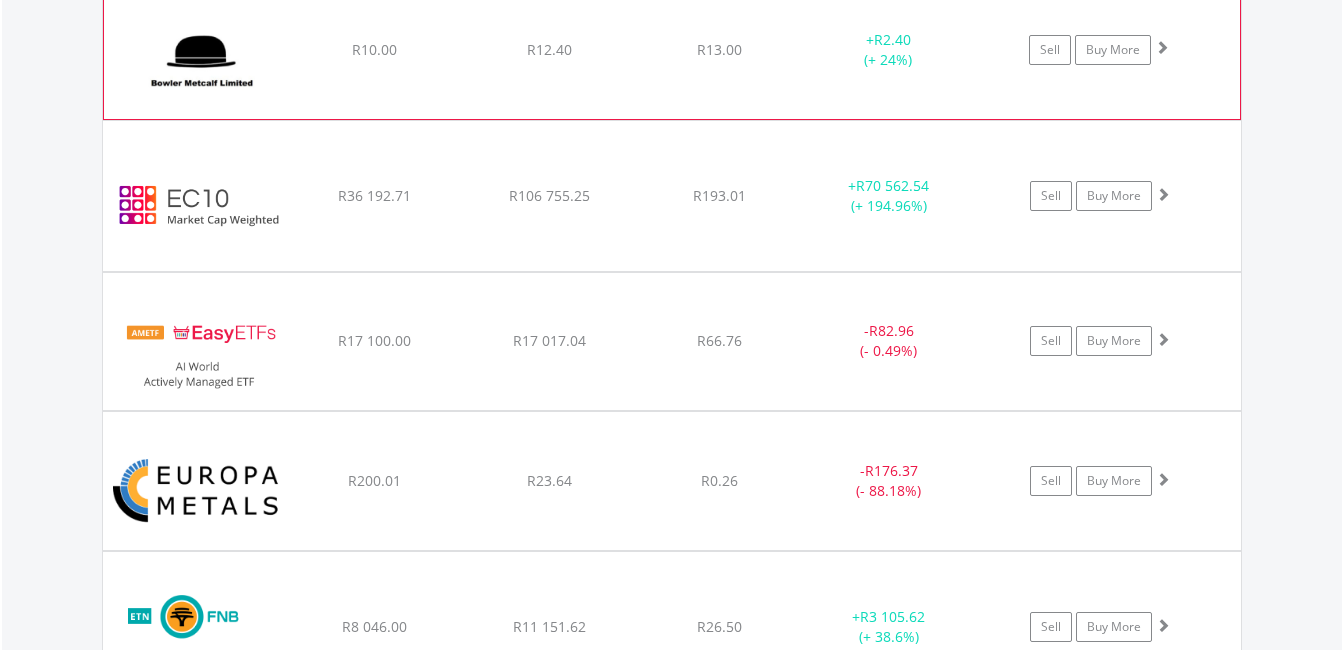 scroll, scrollTop: 2266, scrollLeft: 0, axis: vertical 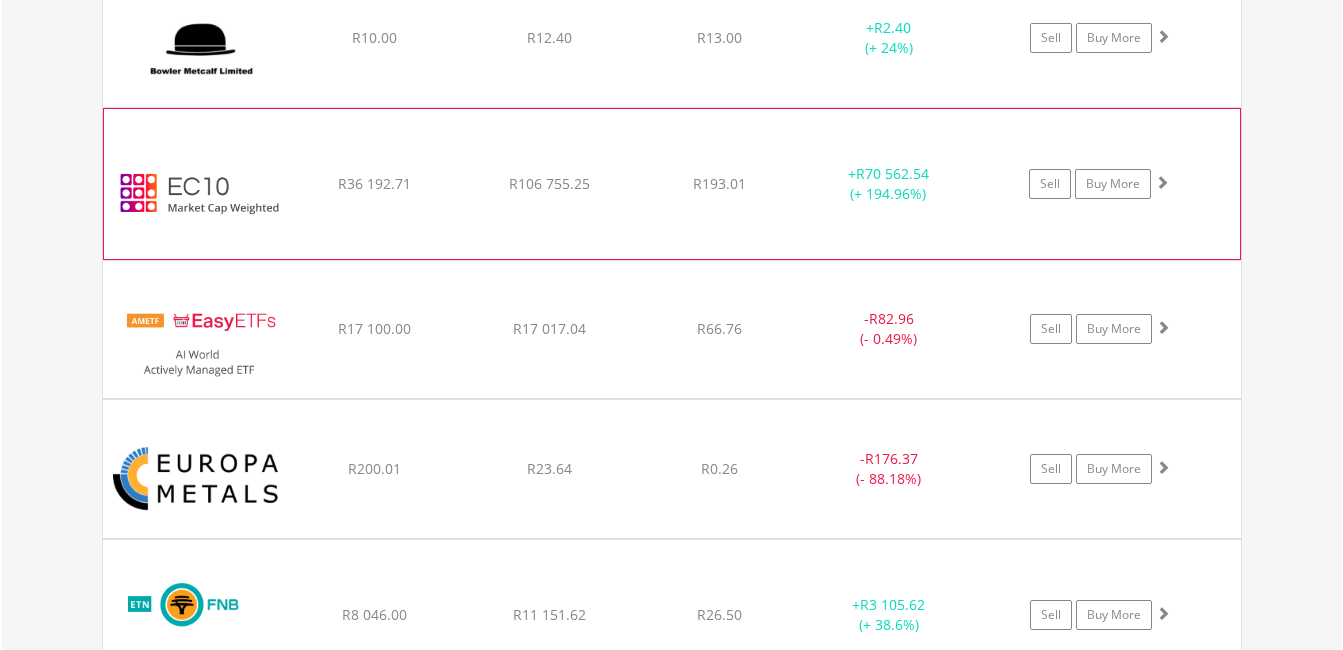 click on "﻿
EasyCrypto 10
R36 192.71
R106 755.25
R193.01
+  R70 562.54 (+ 194.96%)
Sell
Buy More" at bounding box center [672, -529] 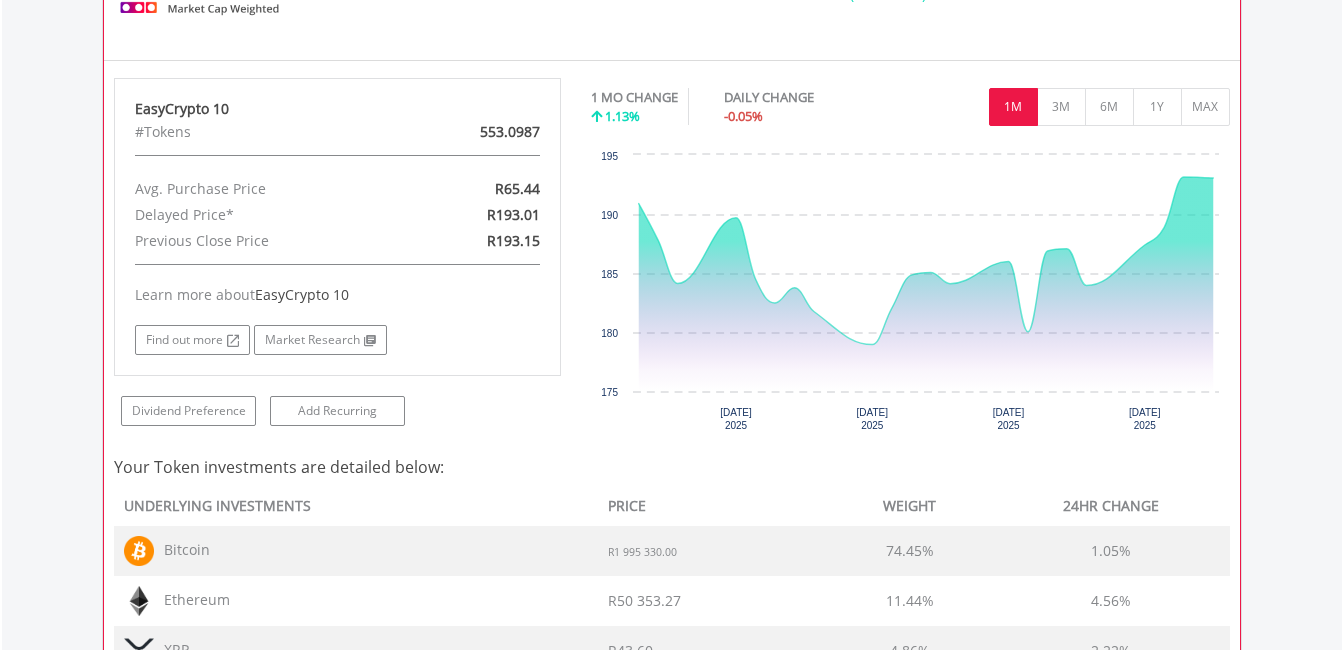 scroll, scrollTop: 2466, scrollLeft: 0, axis: vertical 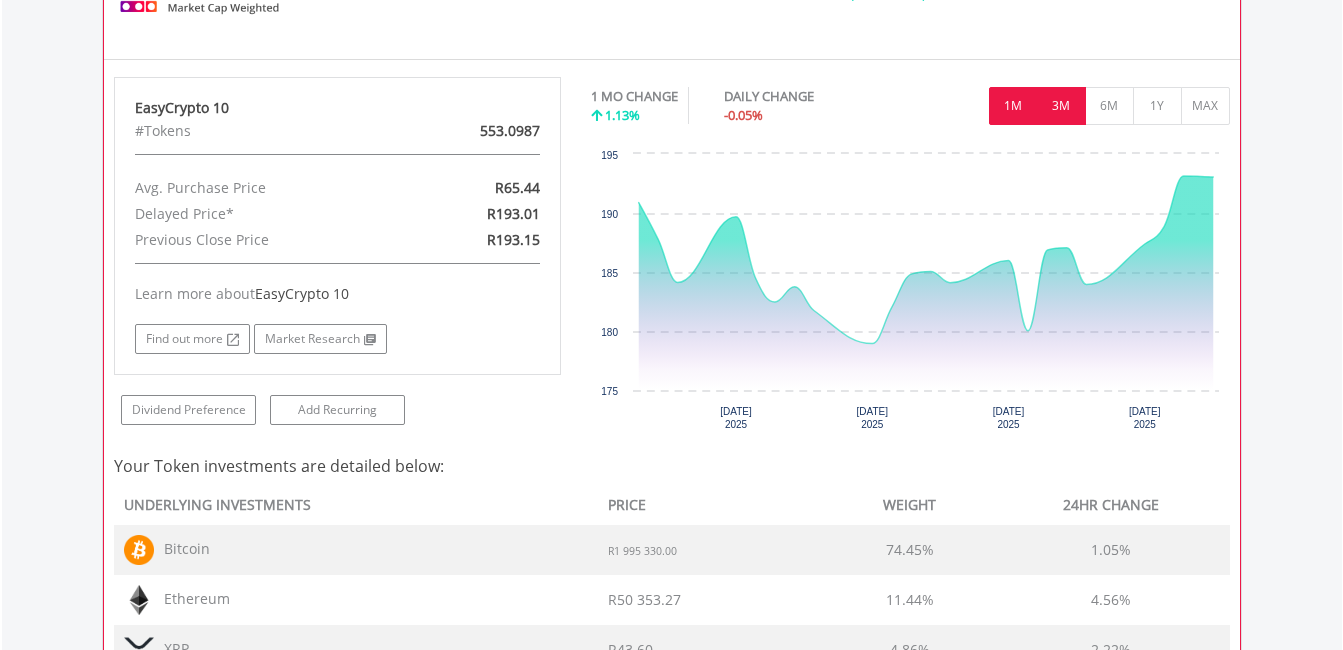 click on "3M" at bounding box center (1061, 106) 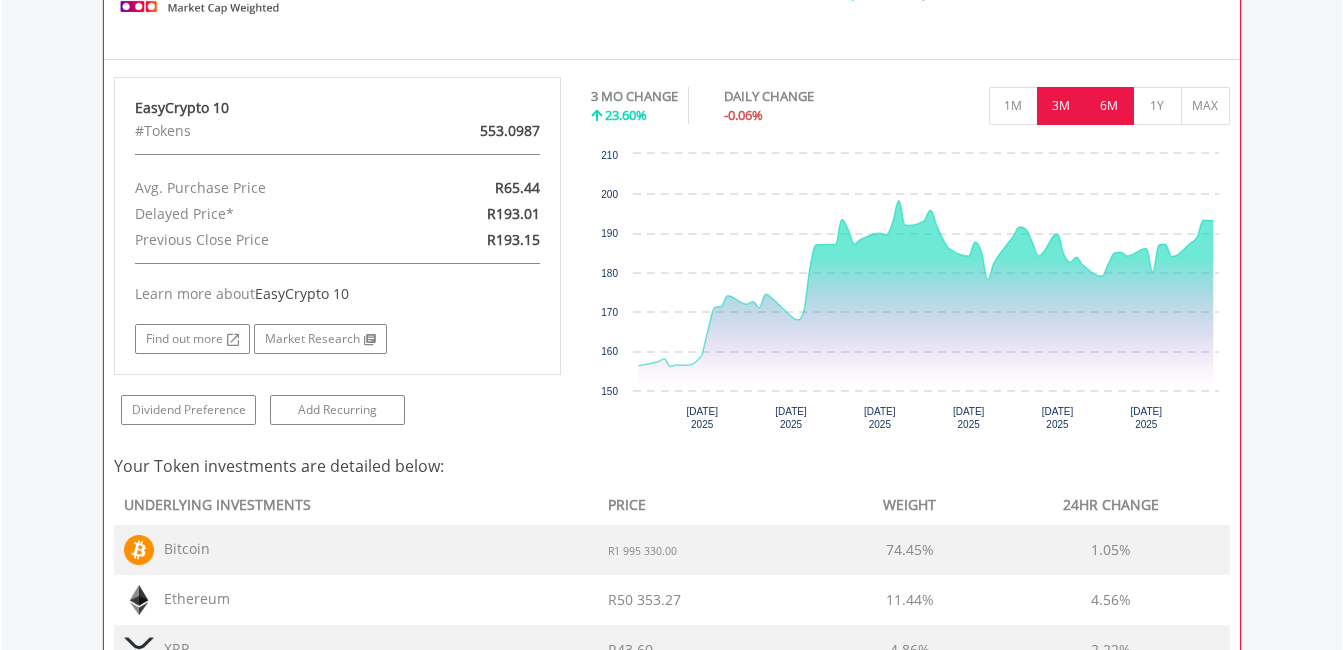 click on "6M" at bounding box center (1109, 106) 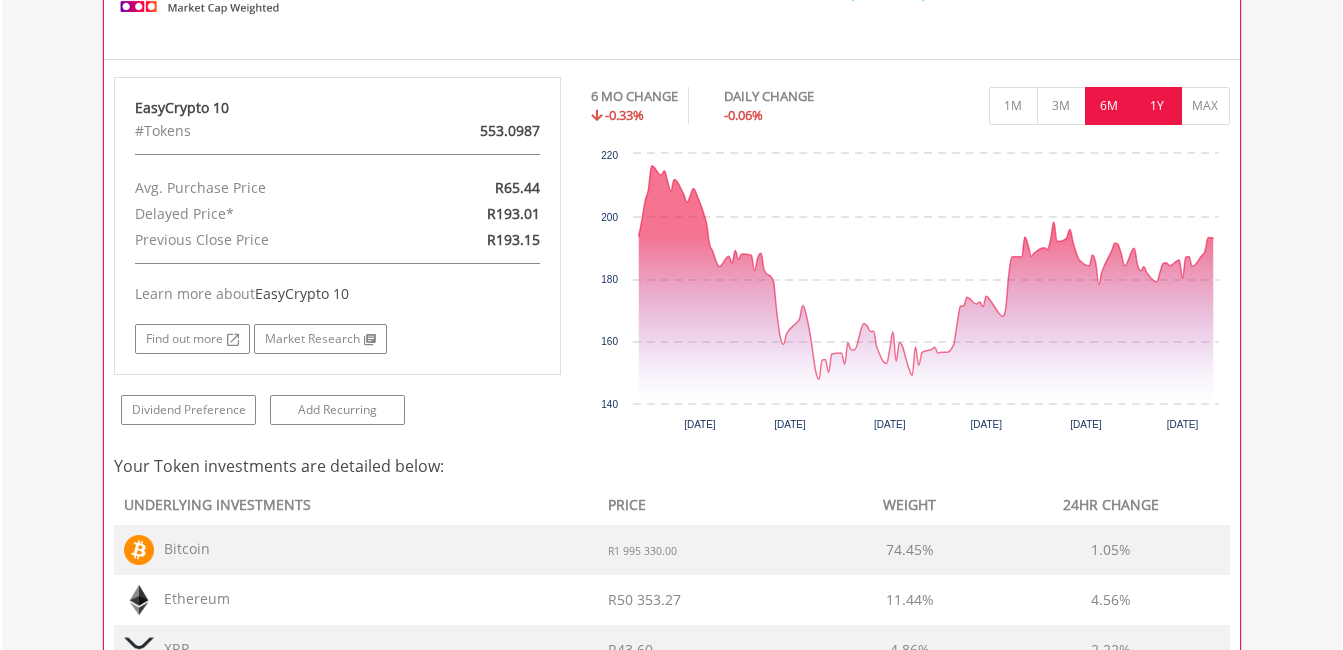 click on "1Y" at bounding box center (1157, 106) 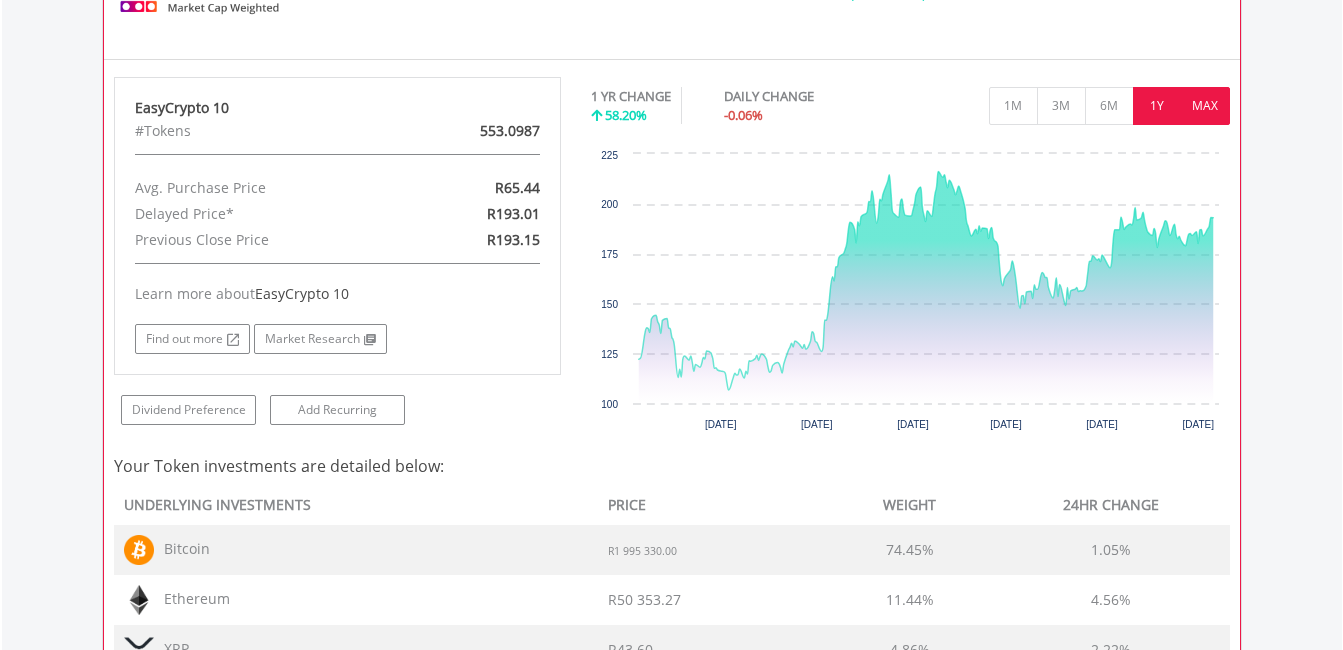 click on "MAX" at bounding box center [1205, 106] 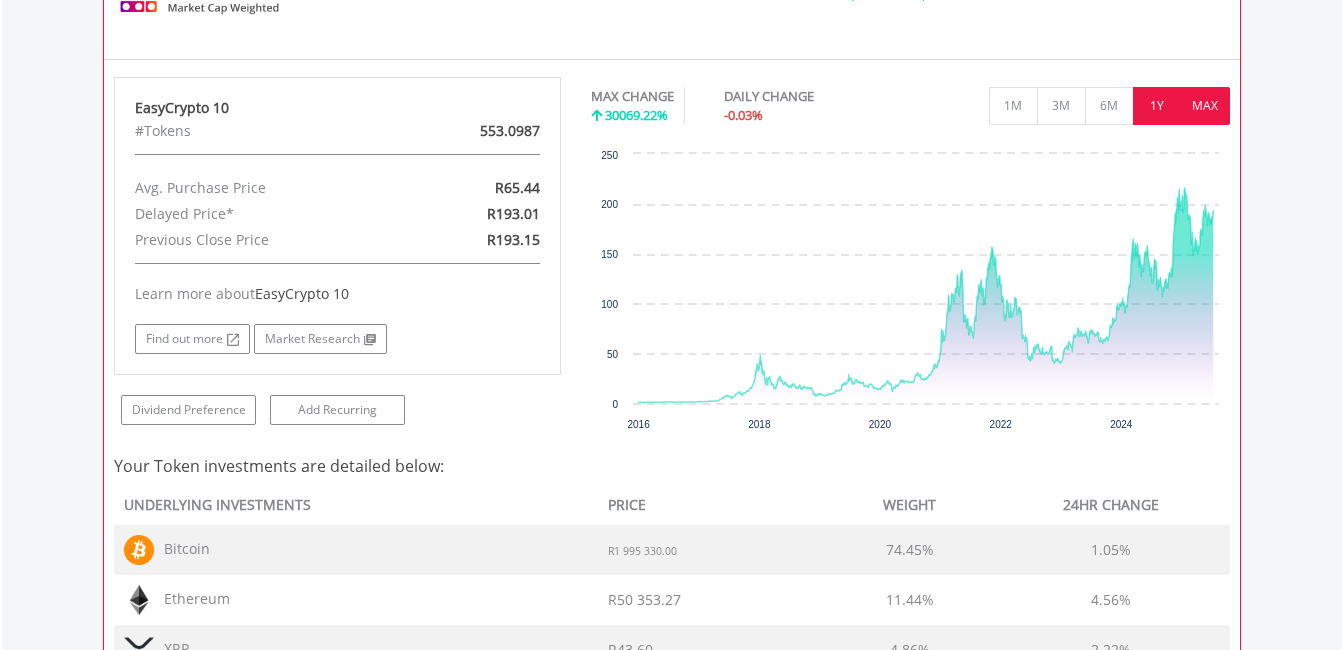 click on "1Y" at bounding box center [1157, 106] 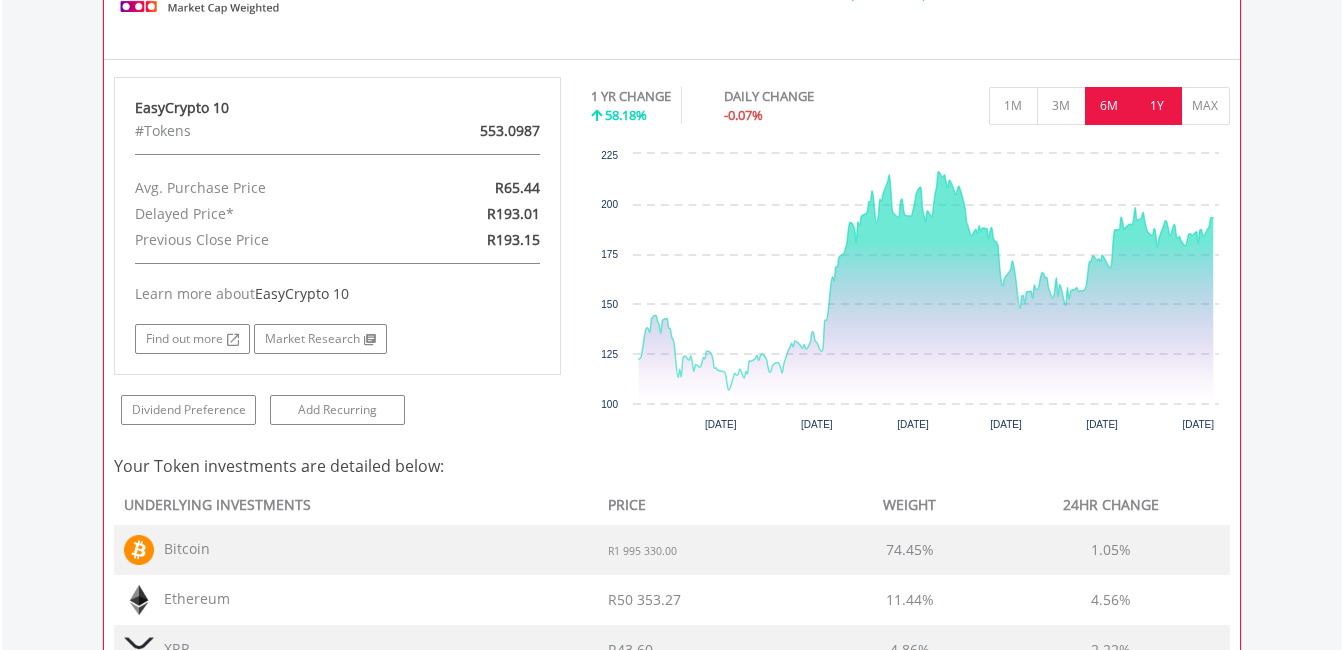 click on "6M" at bounding box center [1109, 106] 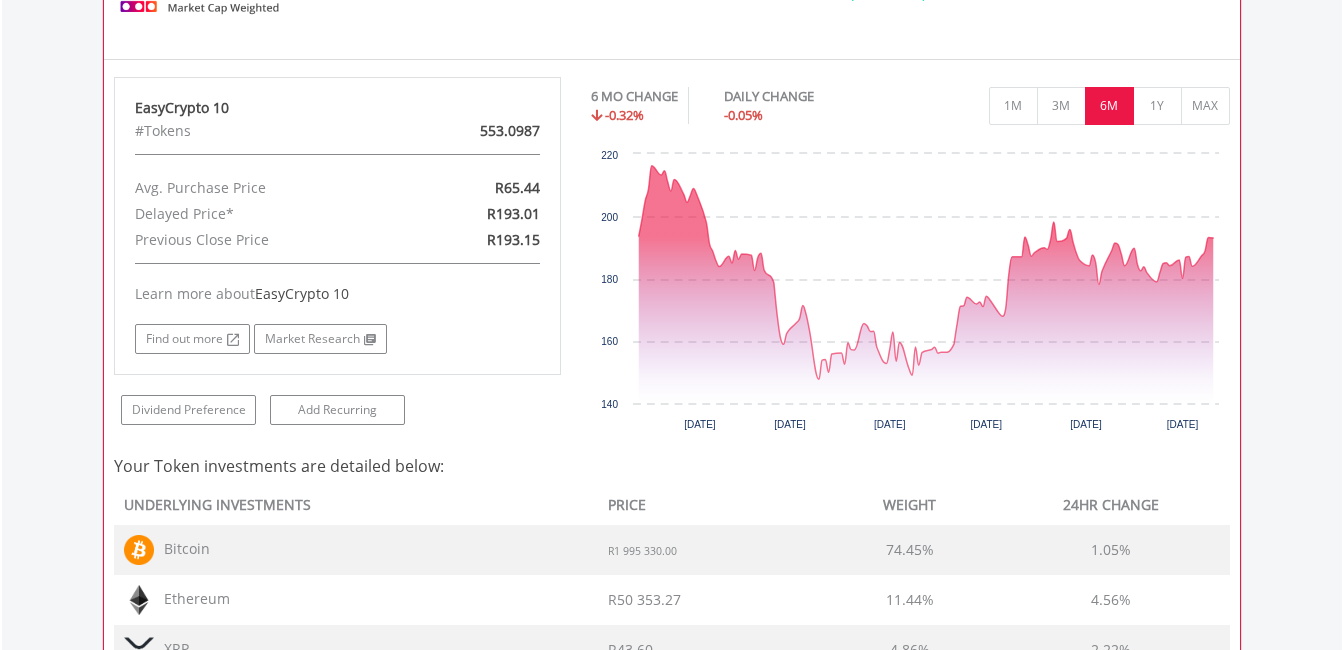 scroll, scrollTop: 2366, scrollLeft: 0, axis: vertical 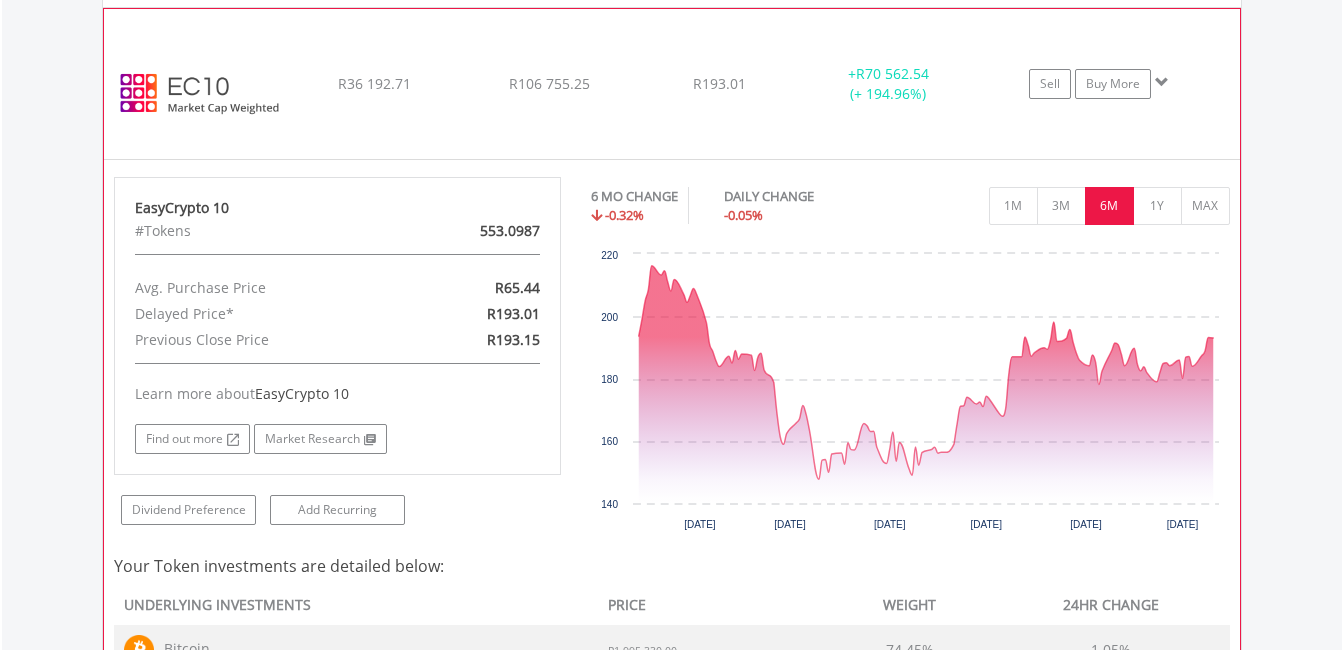 click on "﻿
EasyCrypto 10
R36 192.71
R106 755.25
R193.01
+  R70 562.54 (+ 194.96%)
Sell
Buy More" at bounding box center (672, -629) 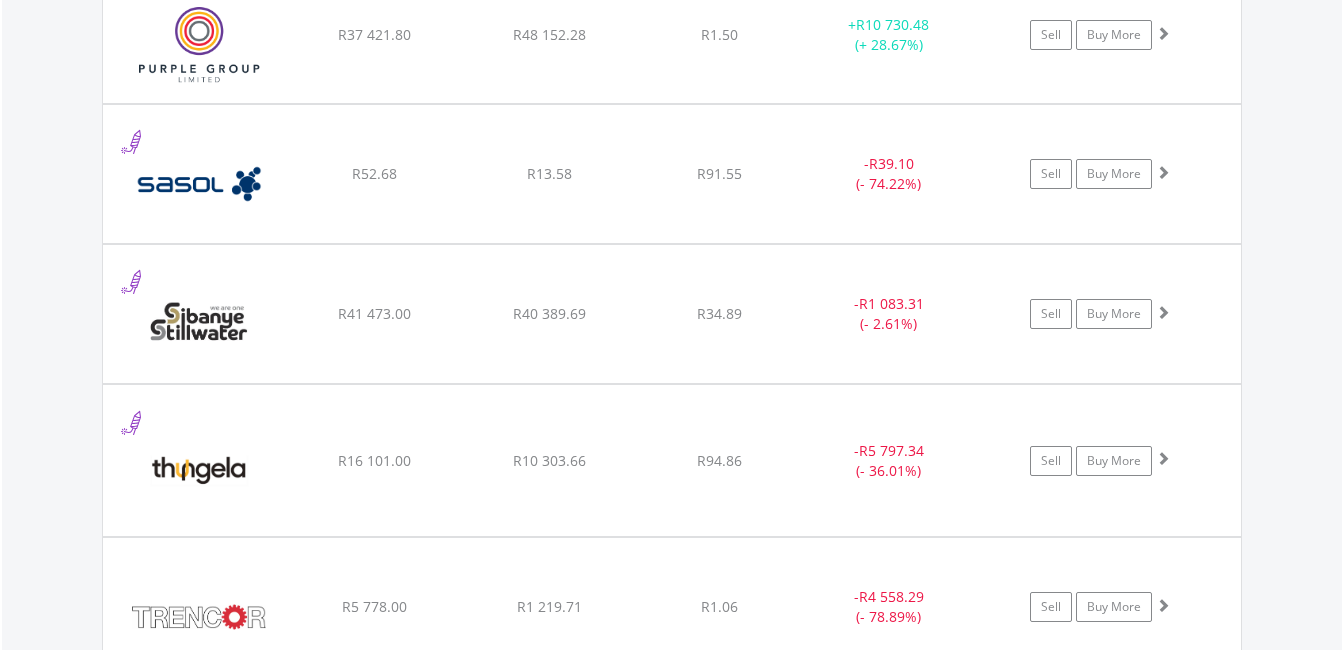 scroll, scrollTop: 3968, scrollLeft: 0, axis: vertical 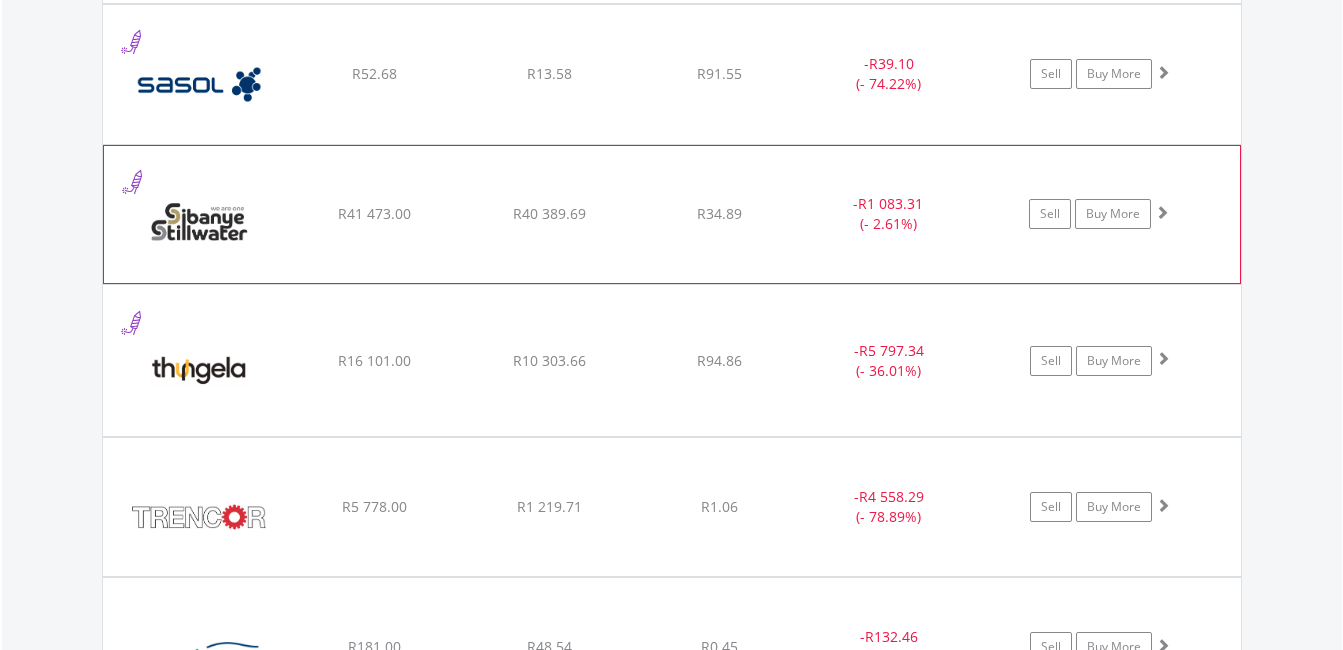 click on "﻿
Sibanye Stillwater Limited
R41 473.00
R40 389.69
R34.89
-  R1 083.31 (- 2.61%)
Sell
Buy More" at bounding box center [672, -2231] 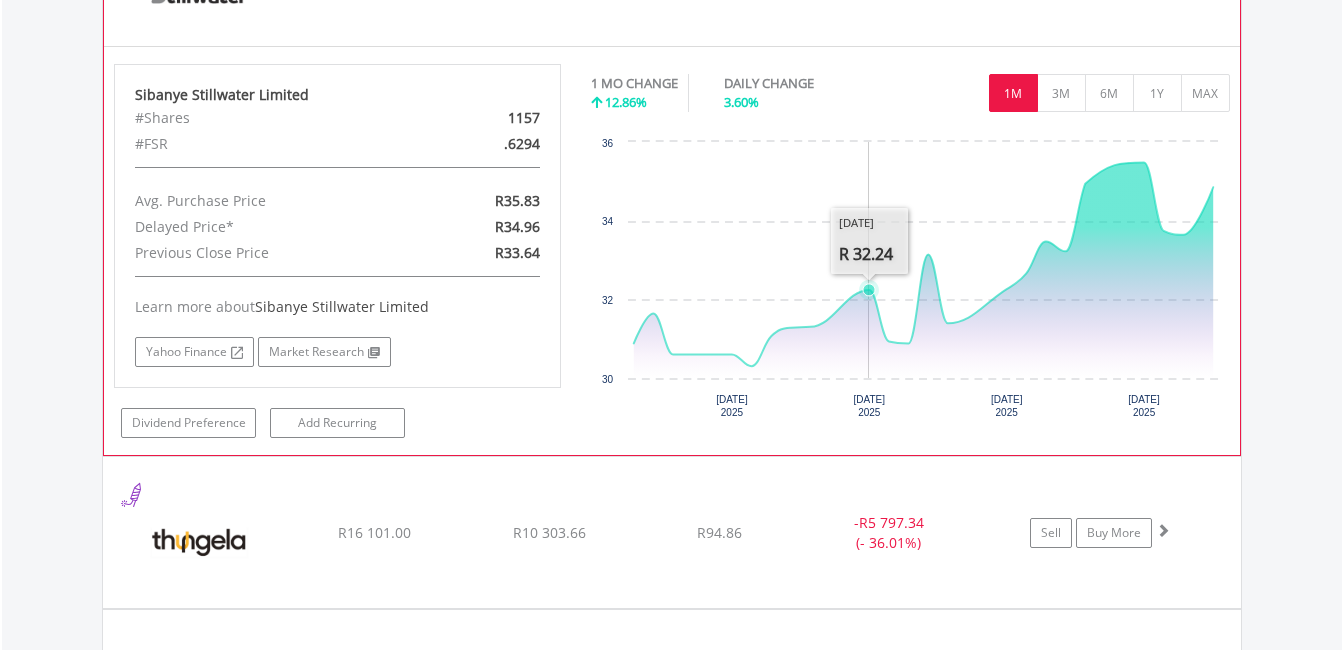 scroll, scrollTop: 3968, scrollLeft: 0, axis: vertical 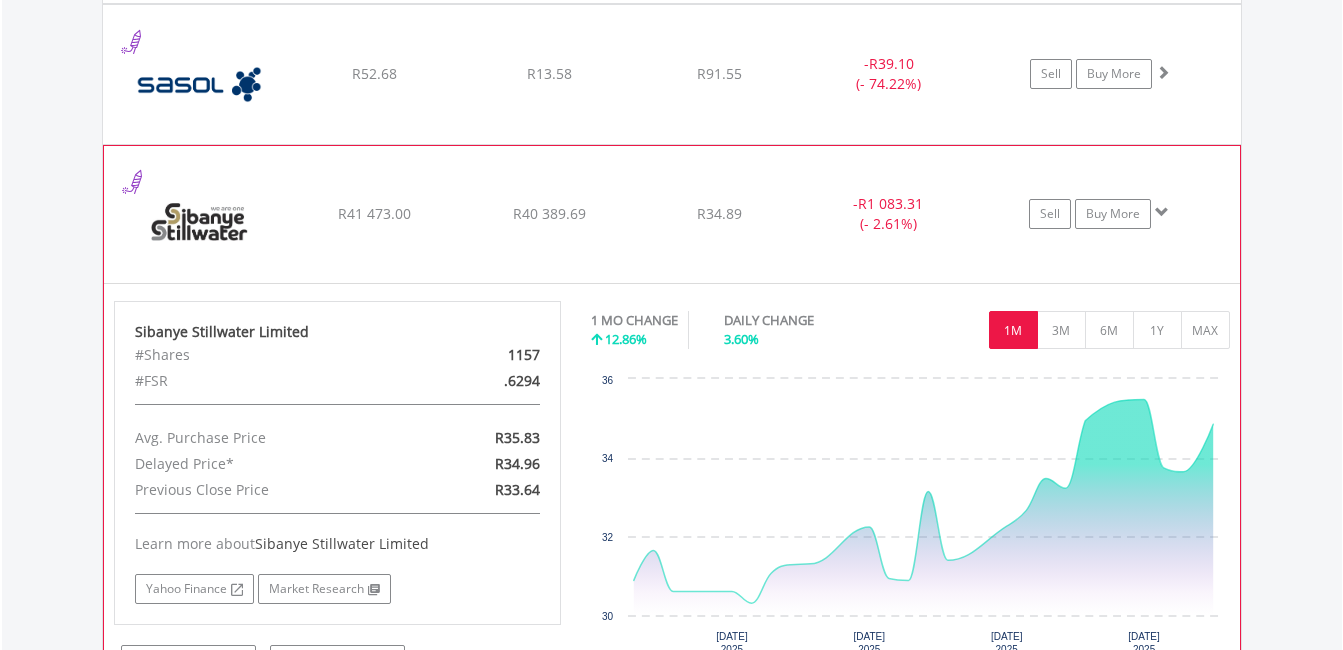 click on "-  R1 083.31 (- 2.61%)" at bounding box center [889, -2231] 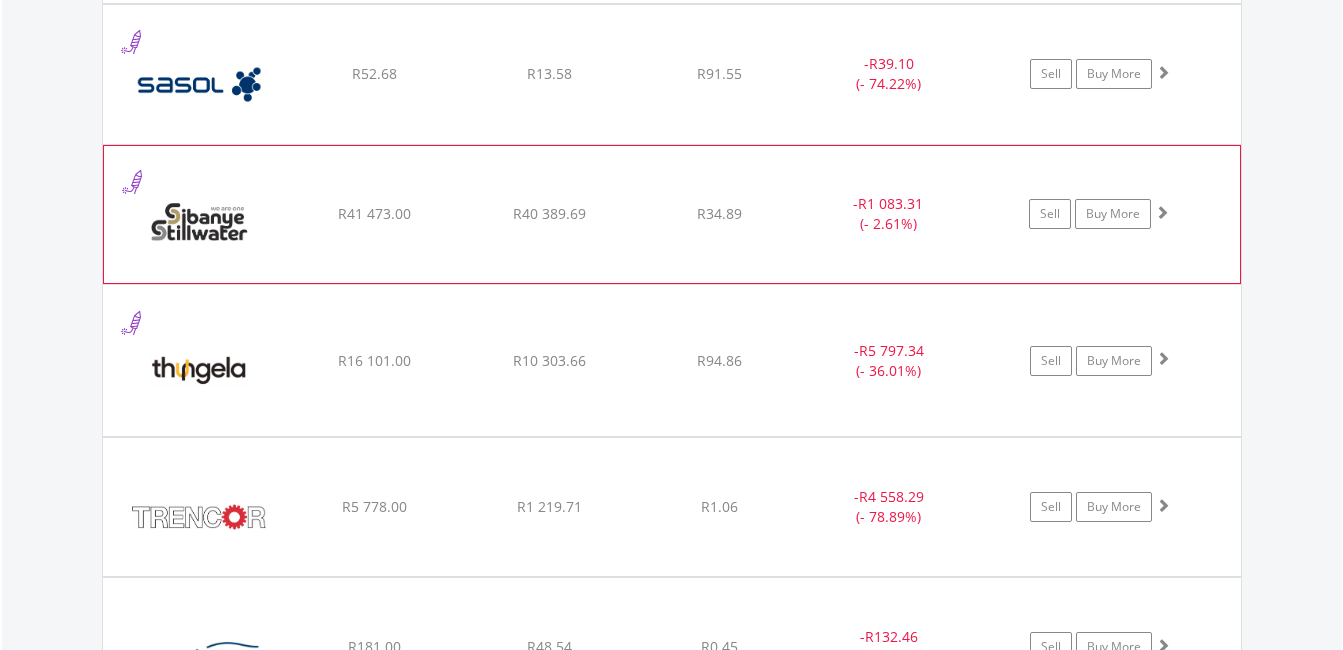 click on "-  R1 083.31 (- 2.61%)" at bounding box center [889, -2231] 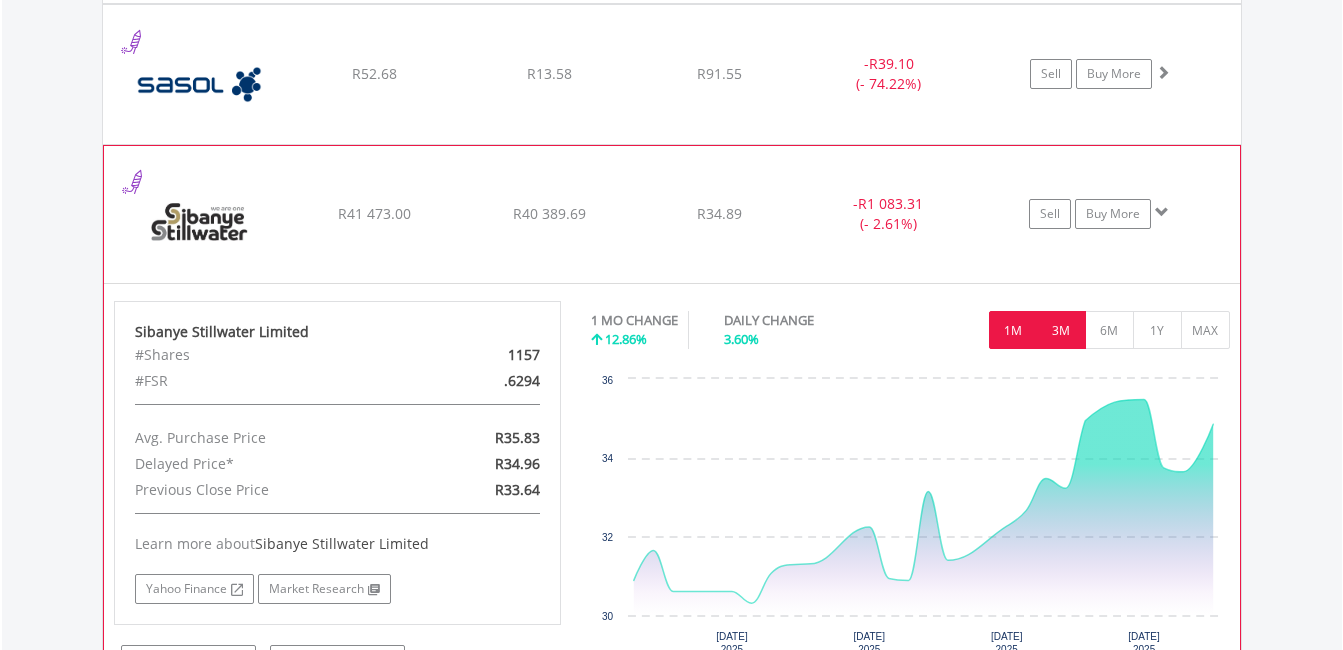 click on "3M" at bounding box center [1061, 330] 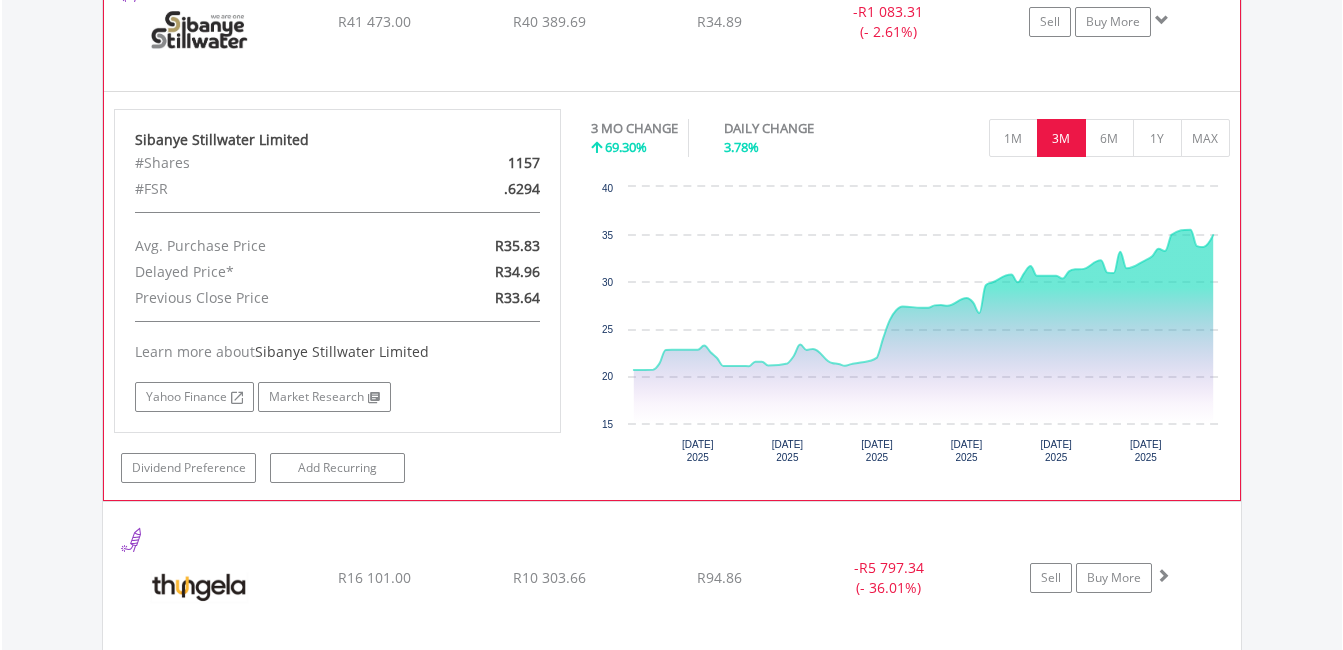 scroll, scrollTop: 4168, scrollLeft: 0, axis: vertical 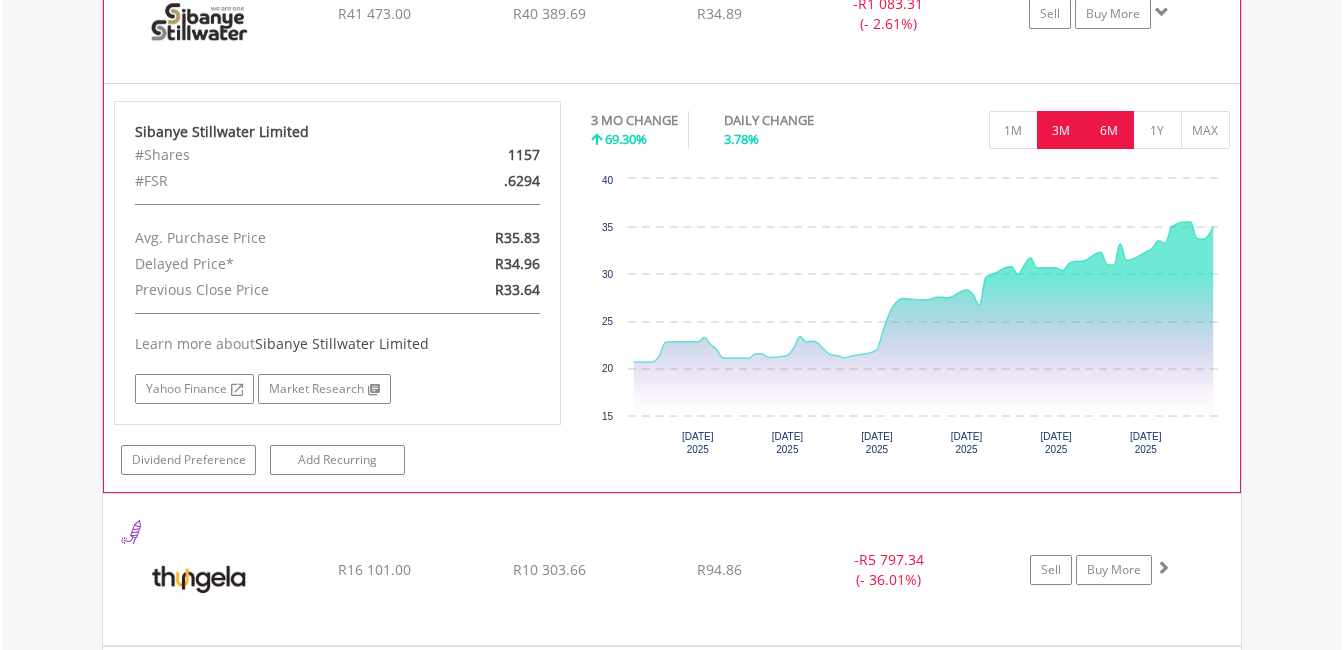 click on "6M" at bounding box center [1109, 130] 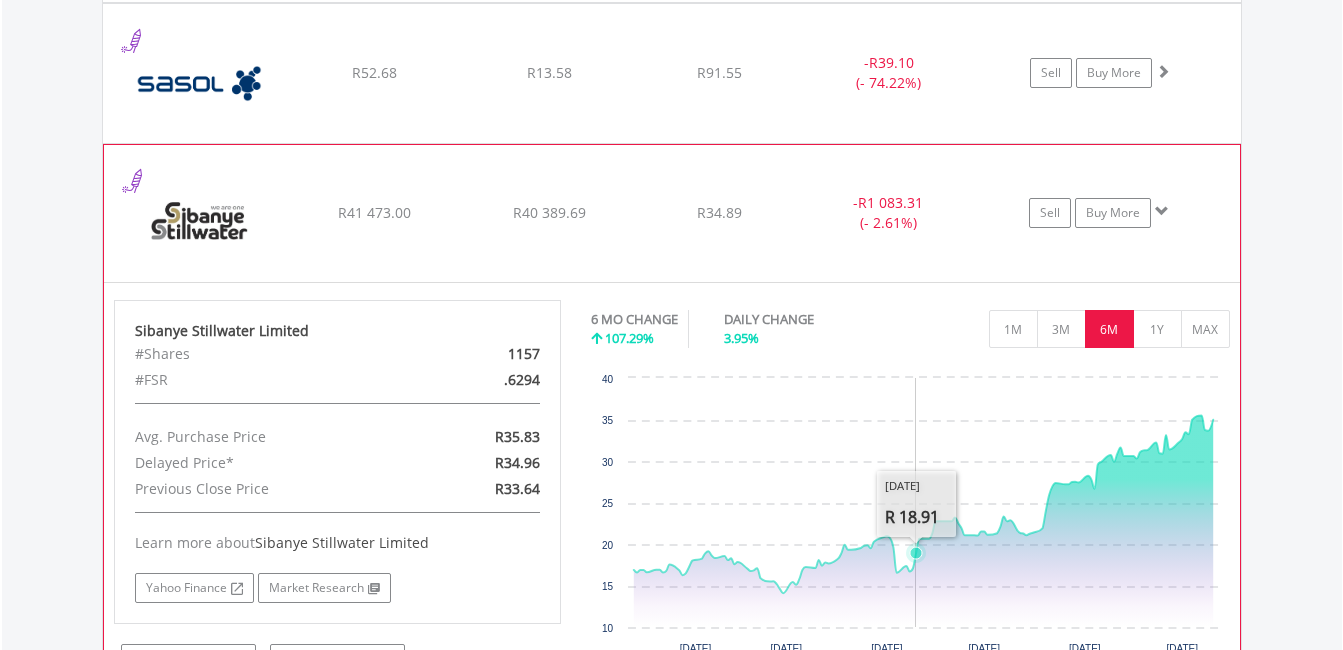 scroll, scrollTop: 3968, scrollLeft: 0, axis: vertical 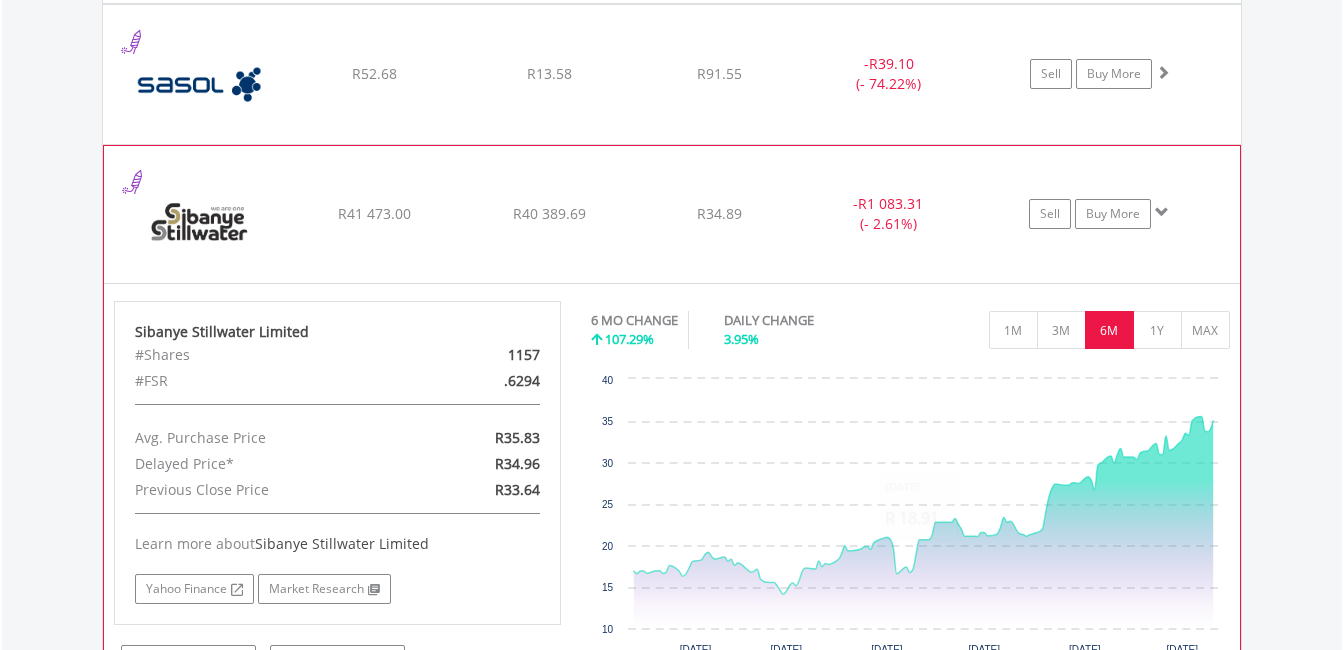 click on "-  R1 083.31 (- 2.61%)" at bounding box center (889, -2231) 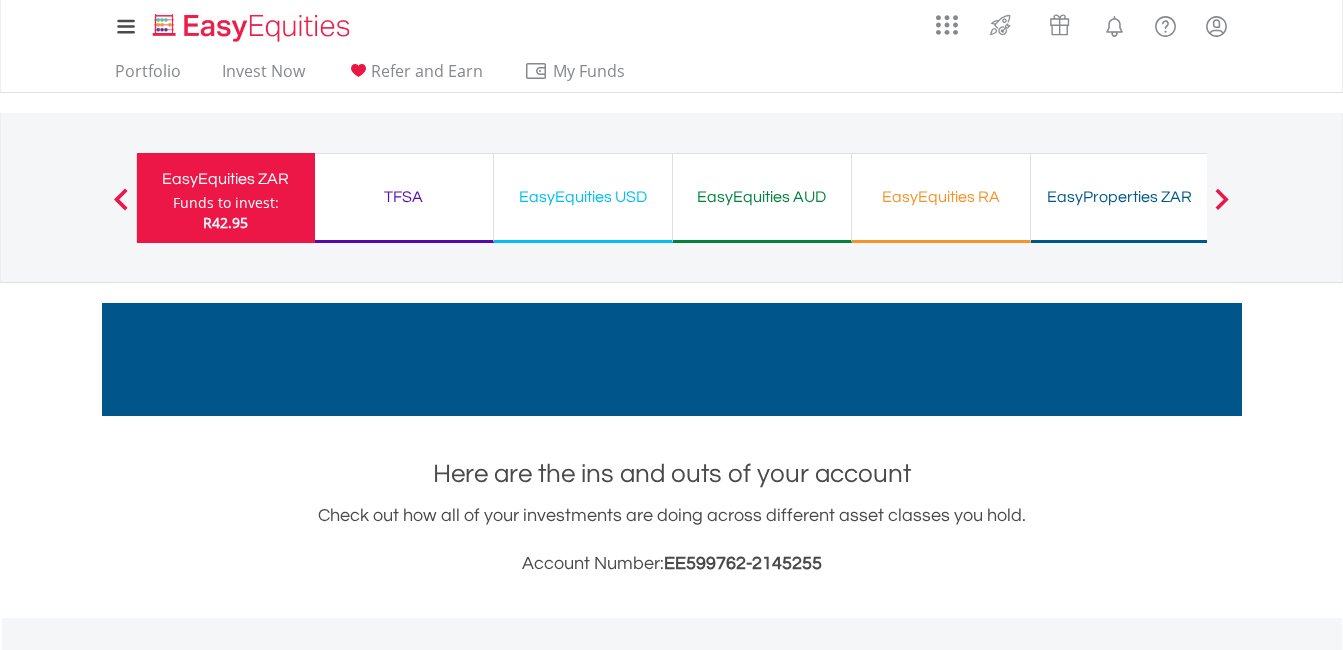 scroll, scrollTop: 0, scrollLeft: 0, axis: both 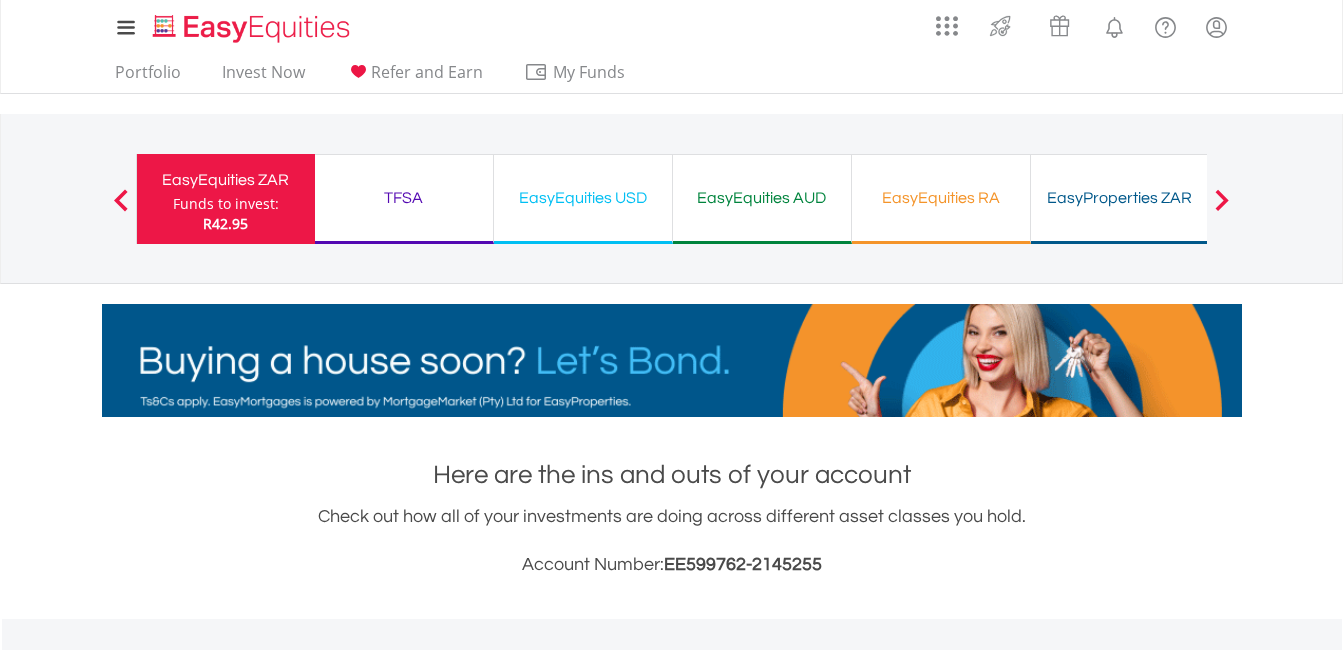 click on "TFSA" at bounding box center [404, 198] 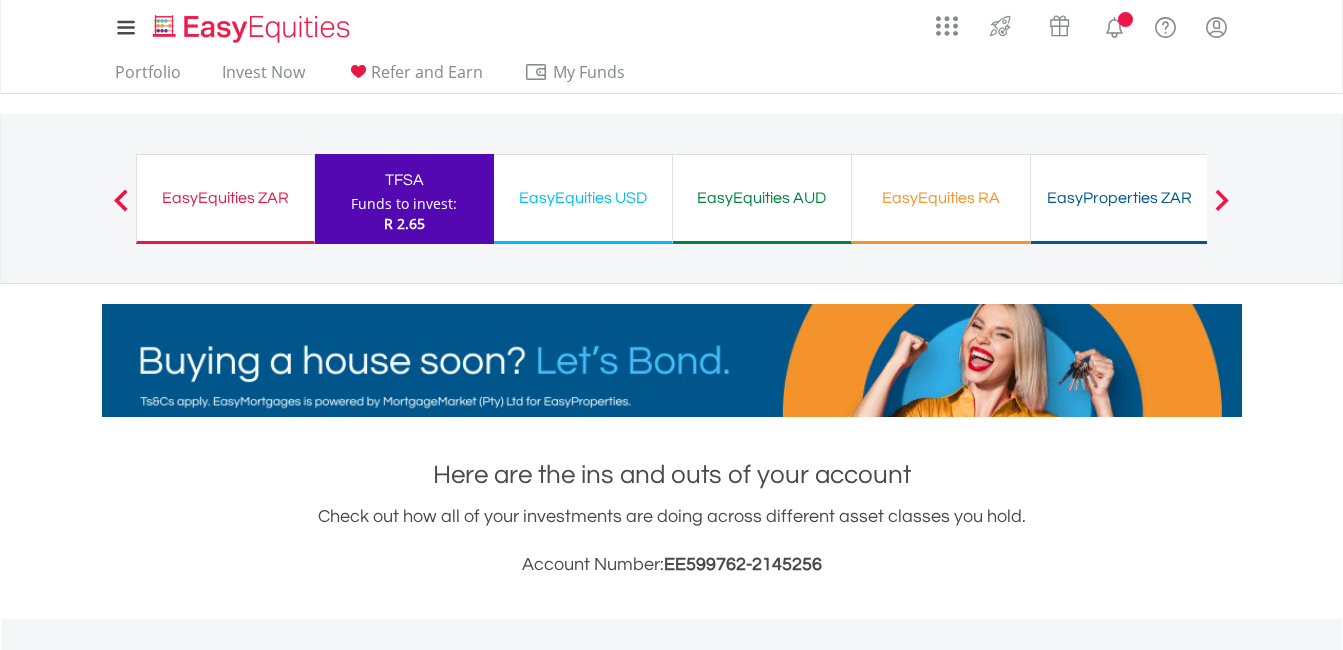 scroll, scrollTop: 0, scrollLeft: 0, axis: both 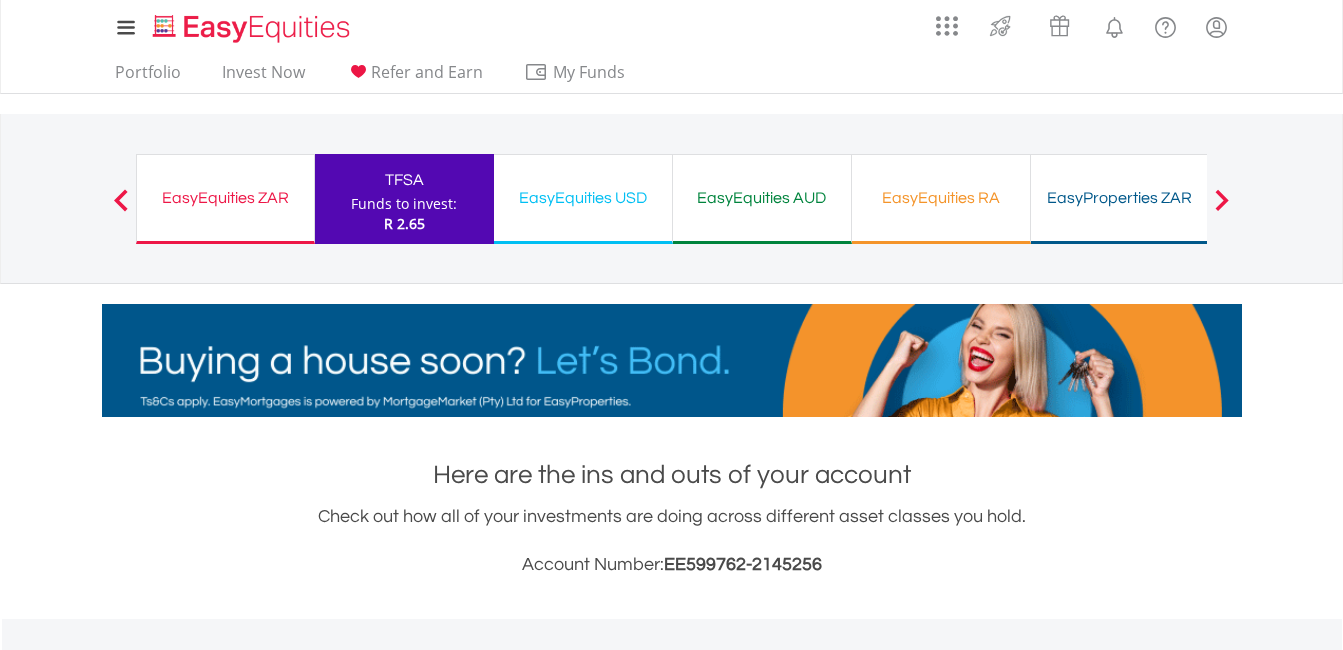click on "EasyEquities ZAR
Funds to invest:
R 2.65" at bounding box center [225, 199] 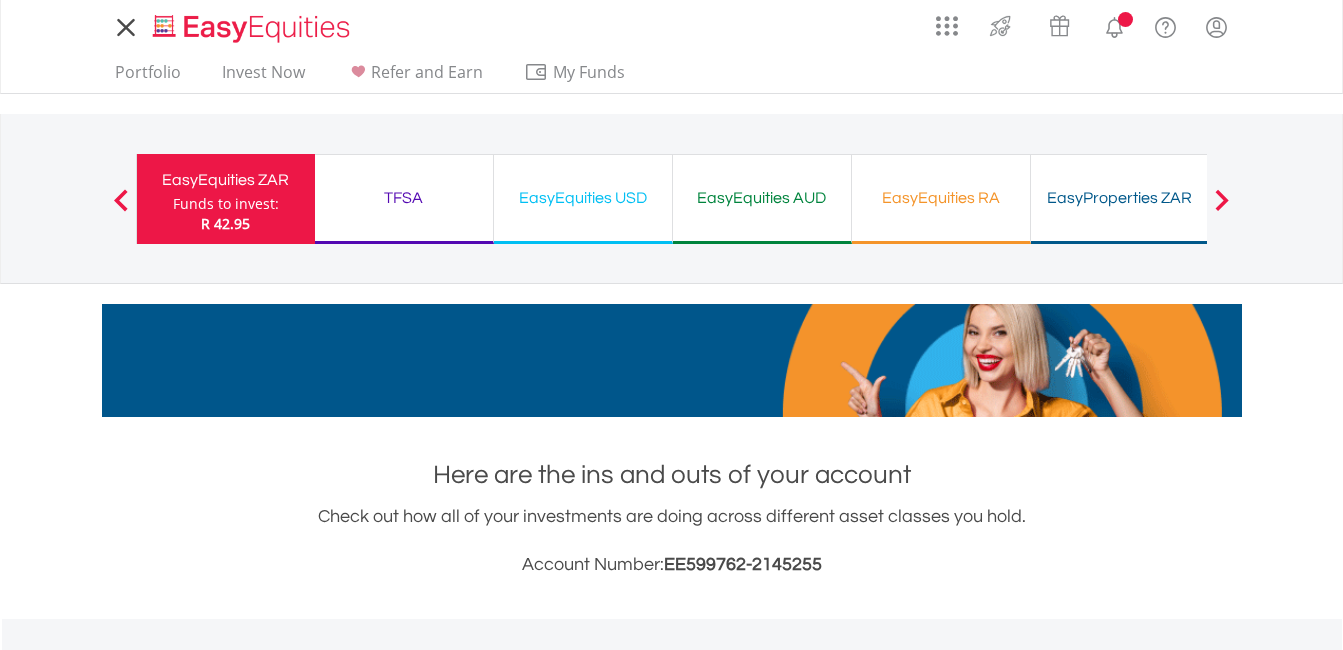 scroll, scrollTop: 0, scrollLeft: 0, axis: both 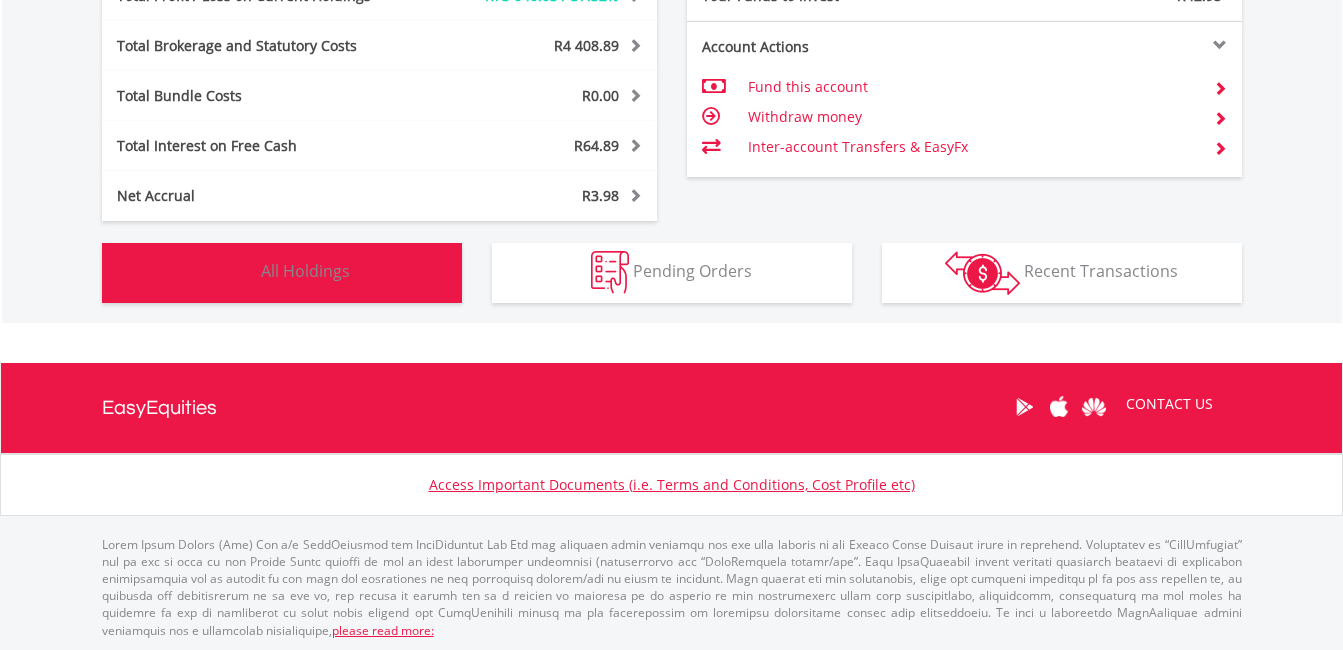 click on "All Holdings" at bounding box center [305, 271] 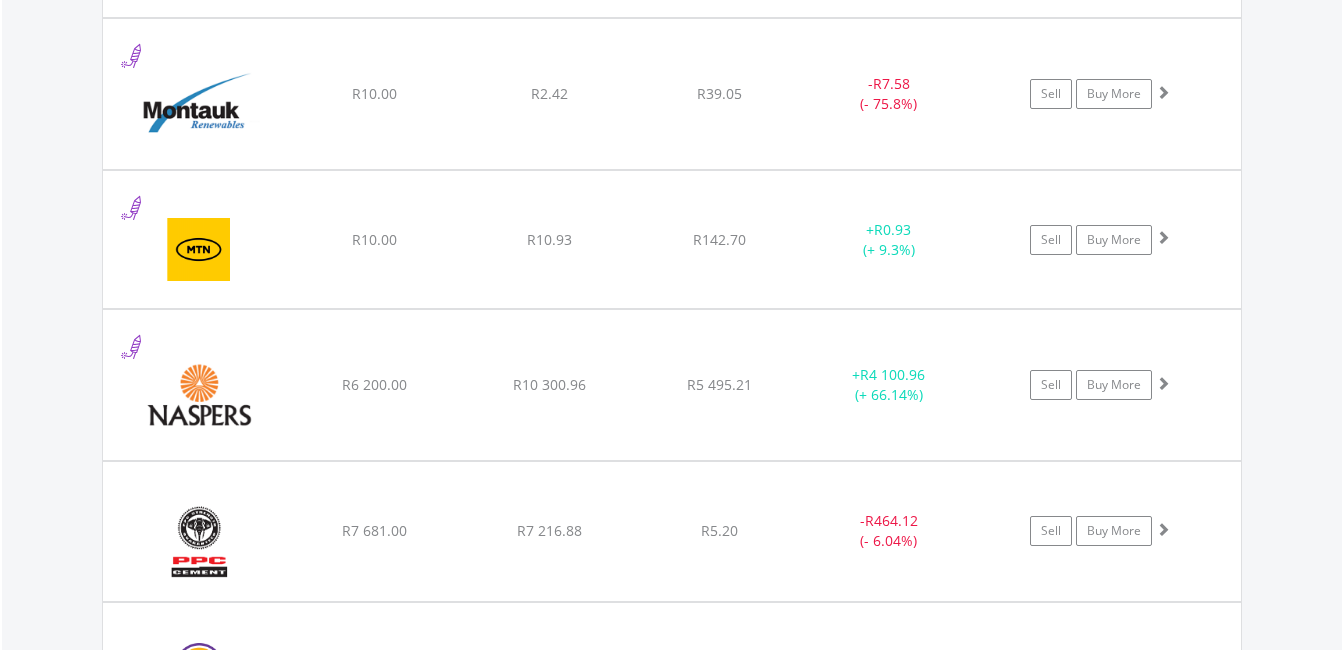 scroll, scrollTop: 3264, scrollLeft: 0, axis: vertical 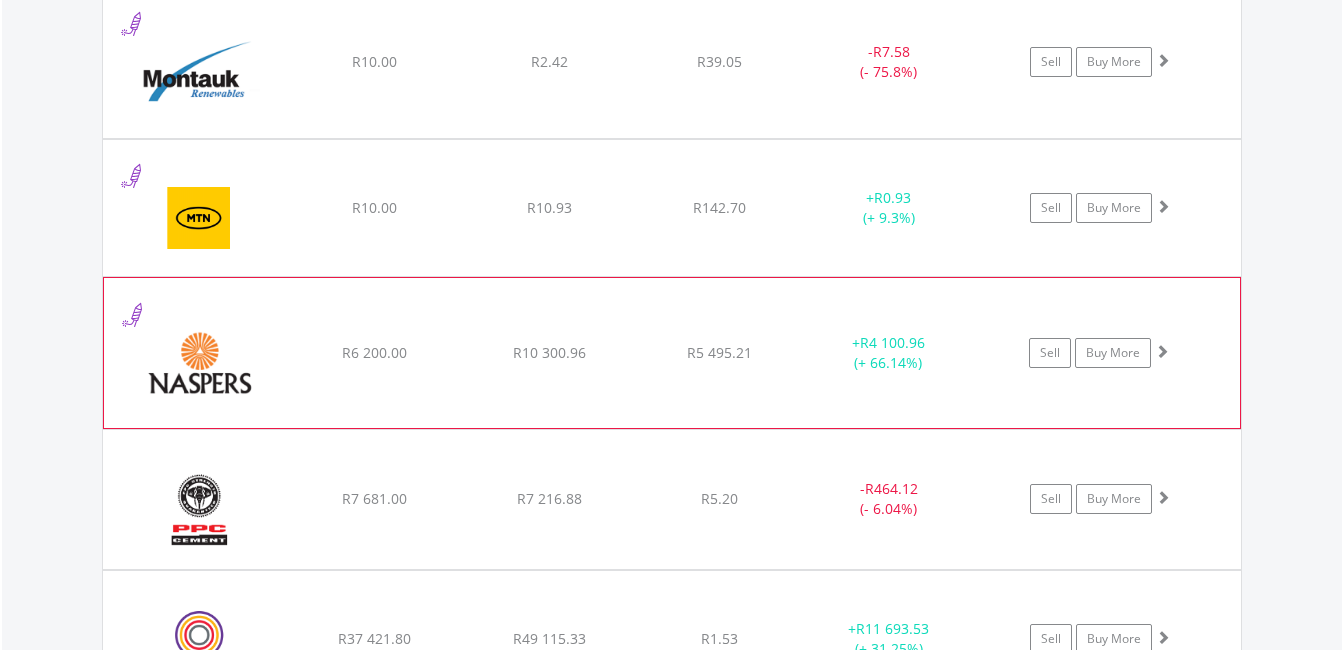 click on "R5 495.21" at bounding box center (719, -1528) 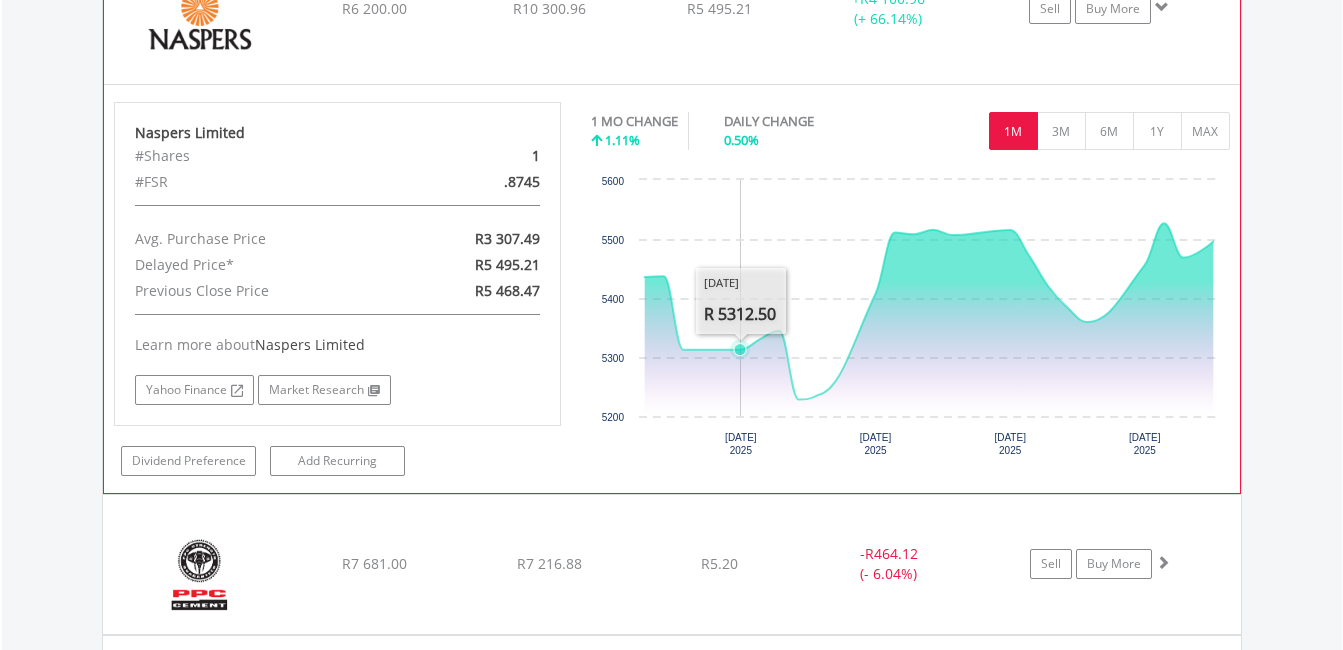 scroll, scrollTop: 3564, scrollLeft: 0, axis: vertical 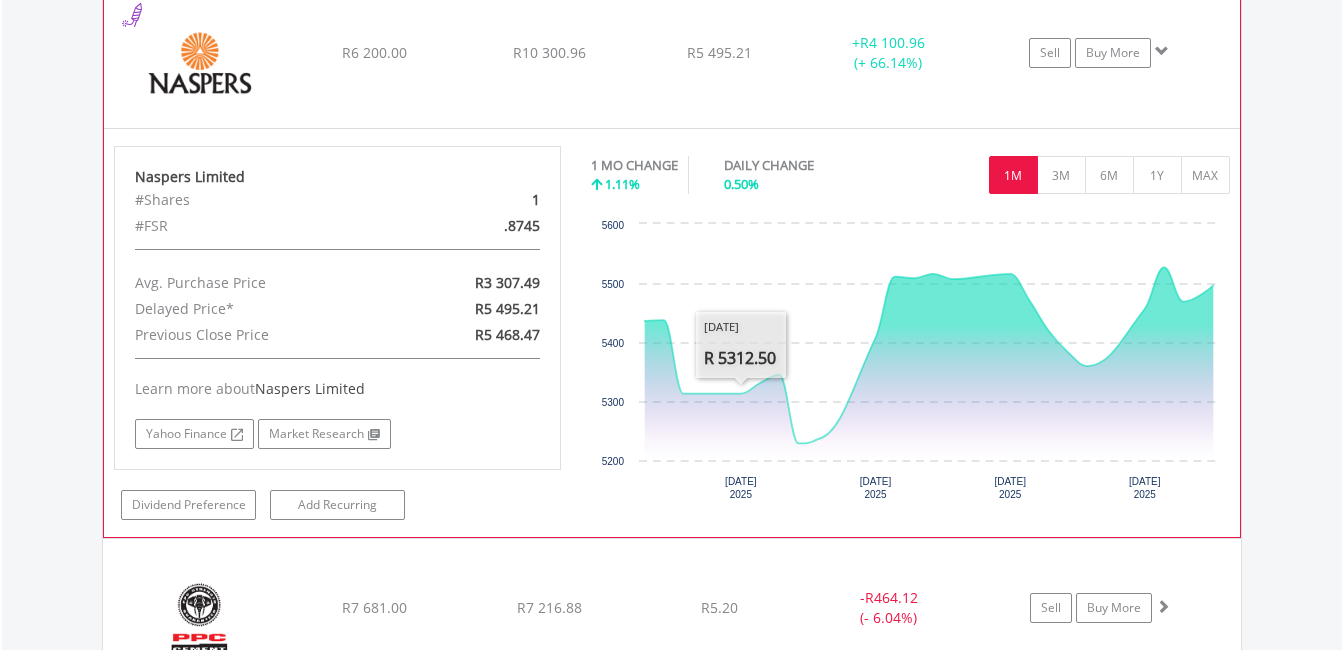 click on "﻿
Naspers Limited
R6 200.00
R10 300.96
R5 495.21
+  R4 100.96 (+ 66.14%)
Sell
Buy More" at bounding box center (672, -1827) 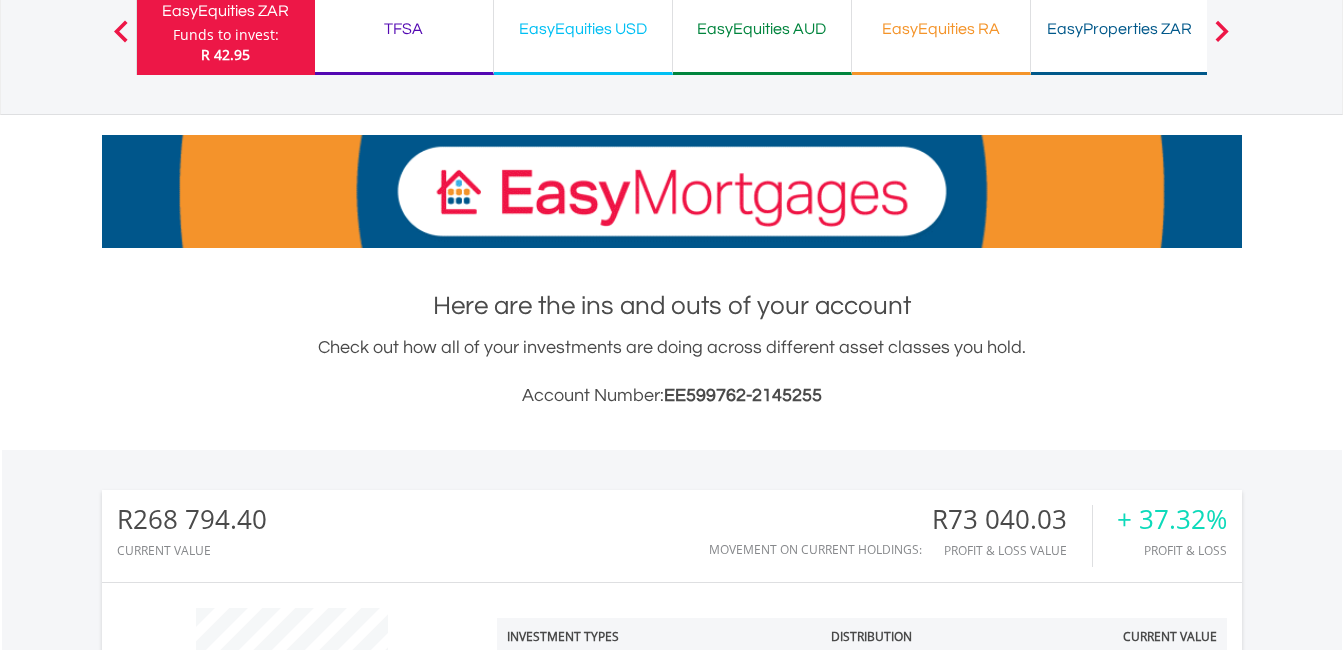 scroll, scrollTop: 0, scrollLeft: 0, axis: both 